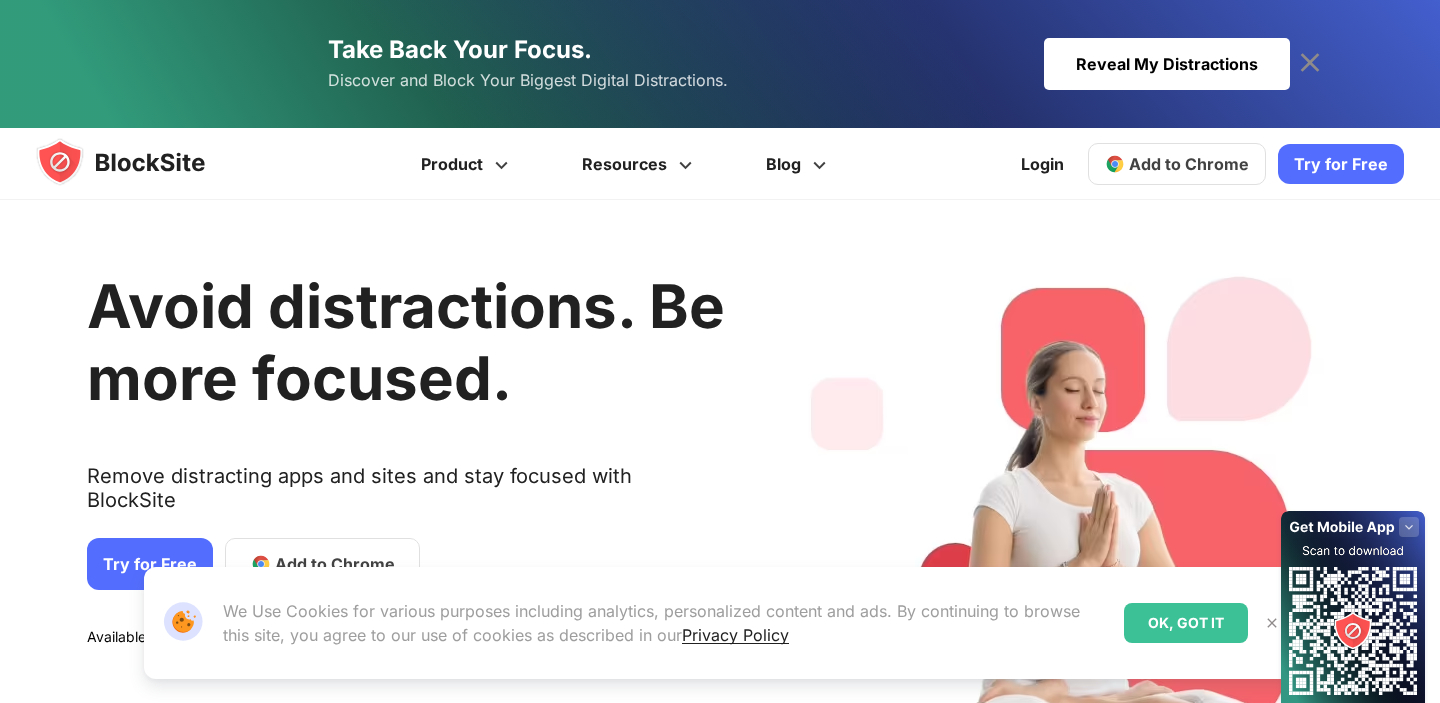 scroll, scrollTop: 0, scrollLeft: 0, axis: both 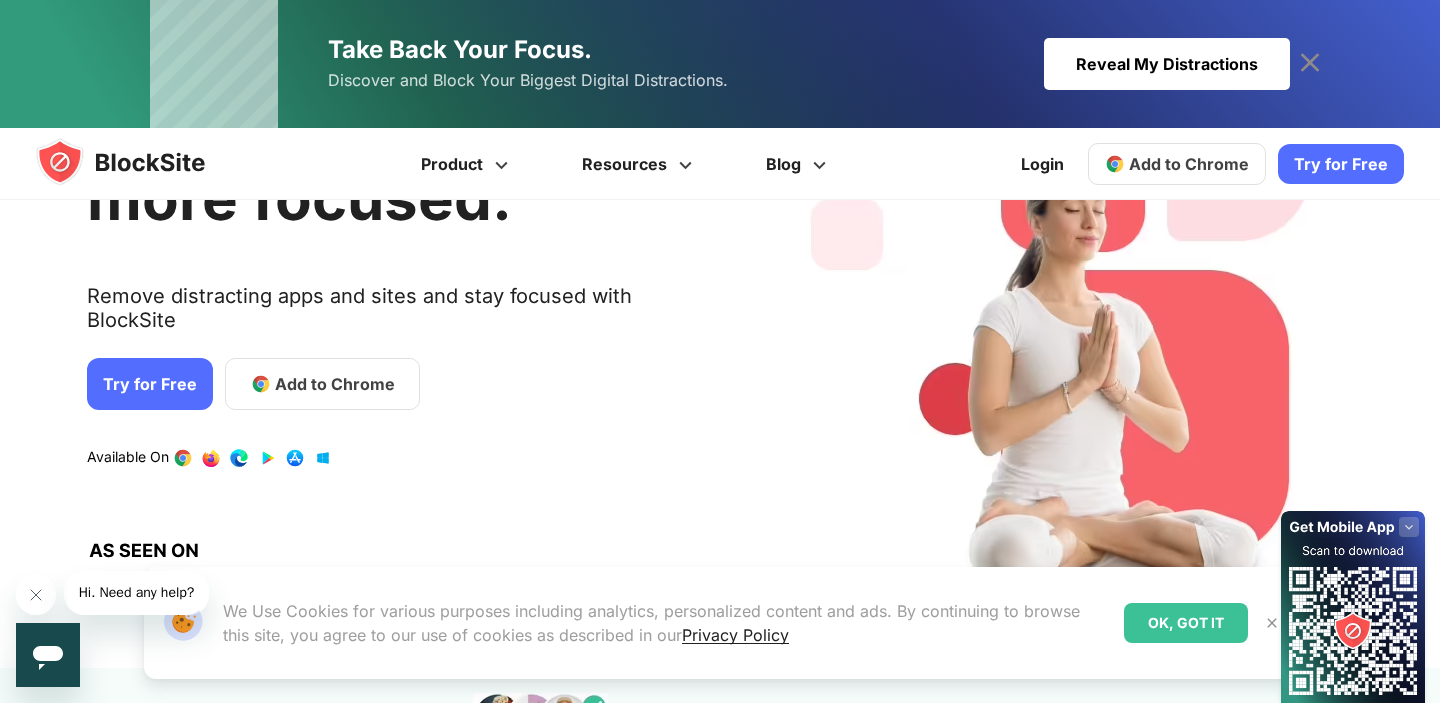 click on "Add to Chrome" at bounding box center [335, 384] 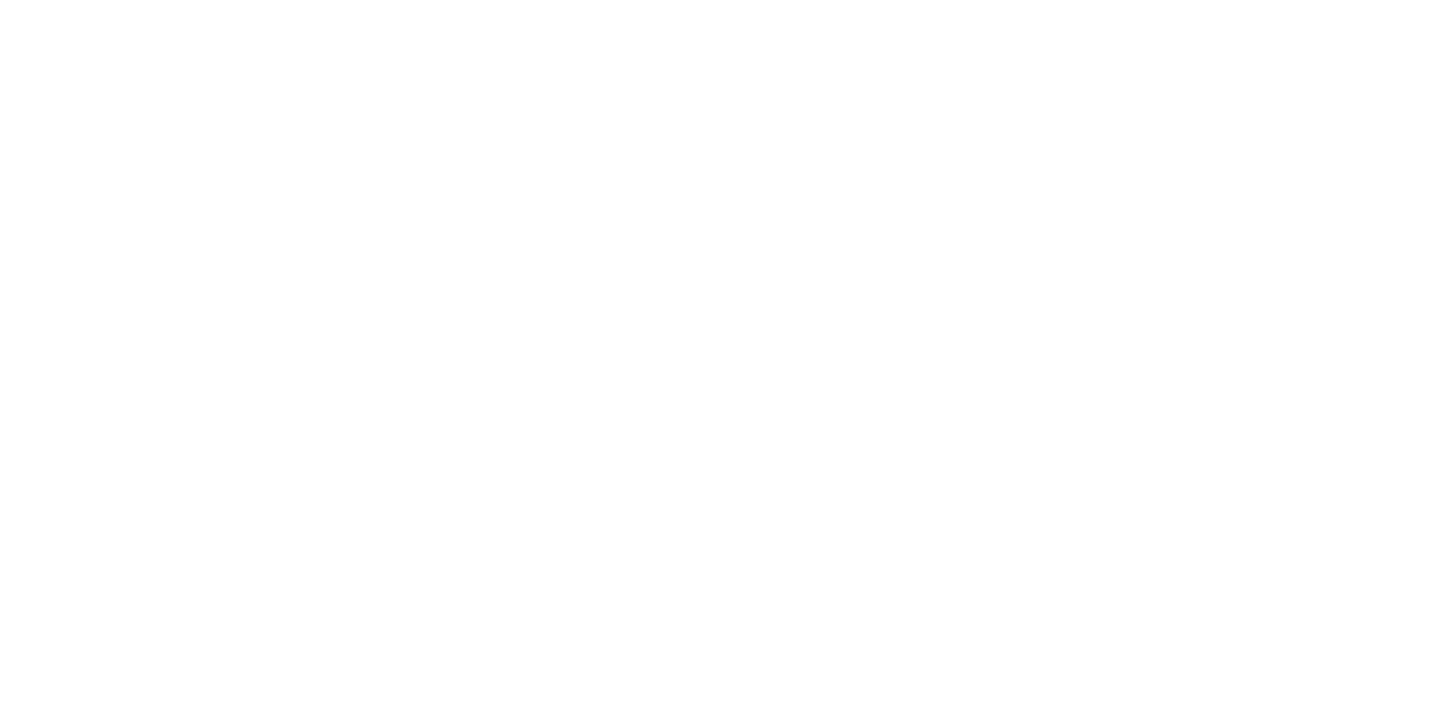 scroll, scrollTop: 0, scrollLeft: 0, axis: both 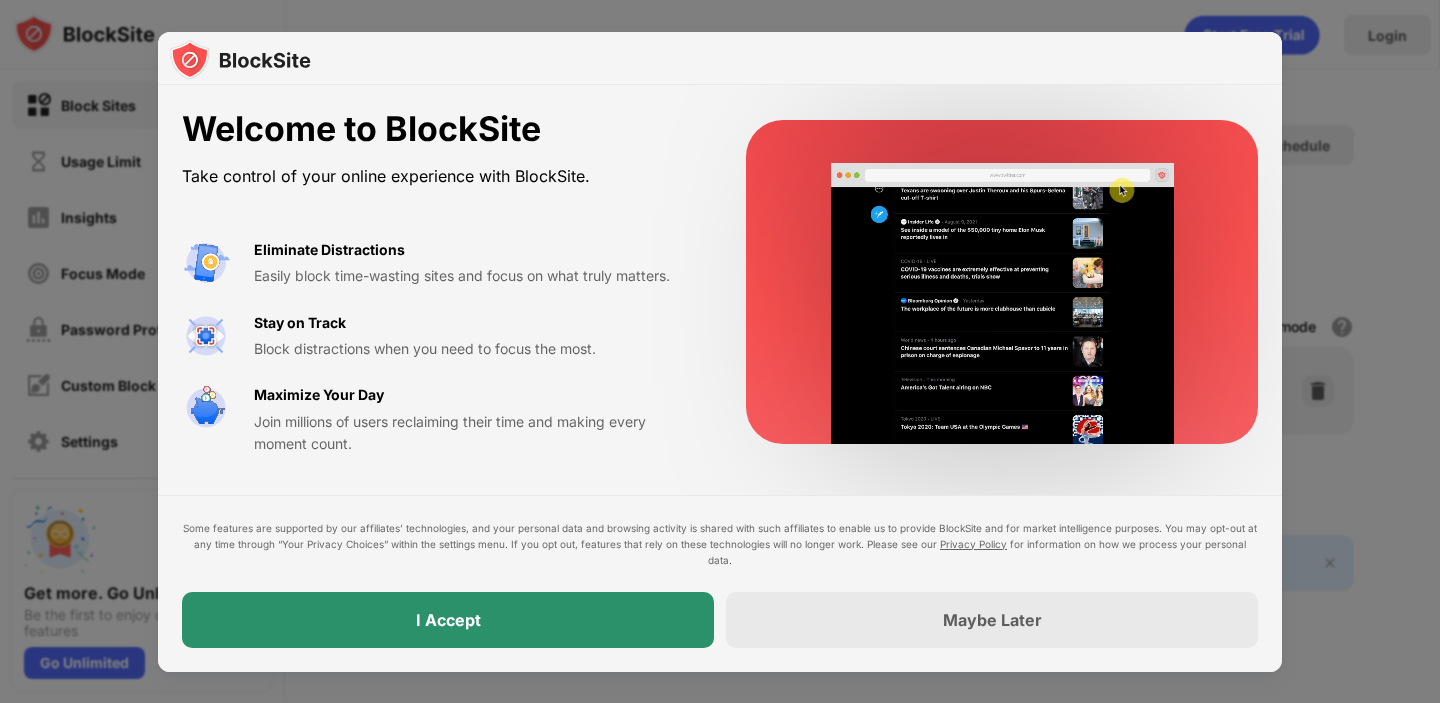 click on "I Accept" at bounding box center (448, 620) 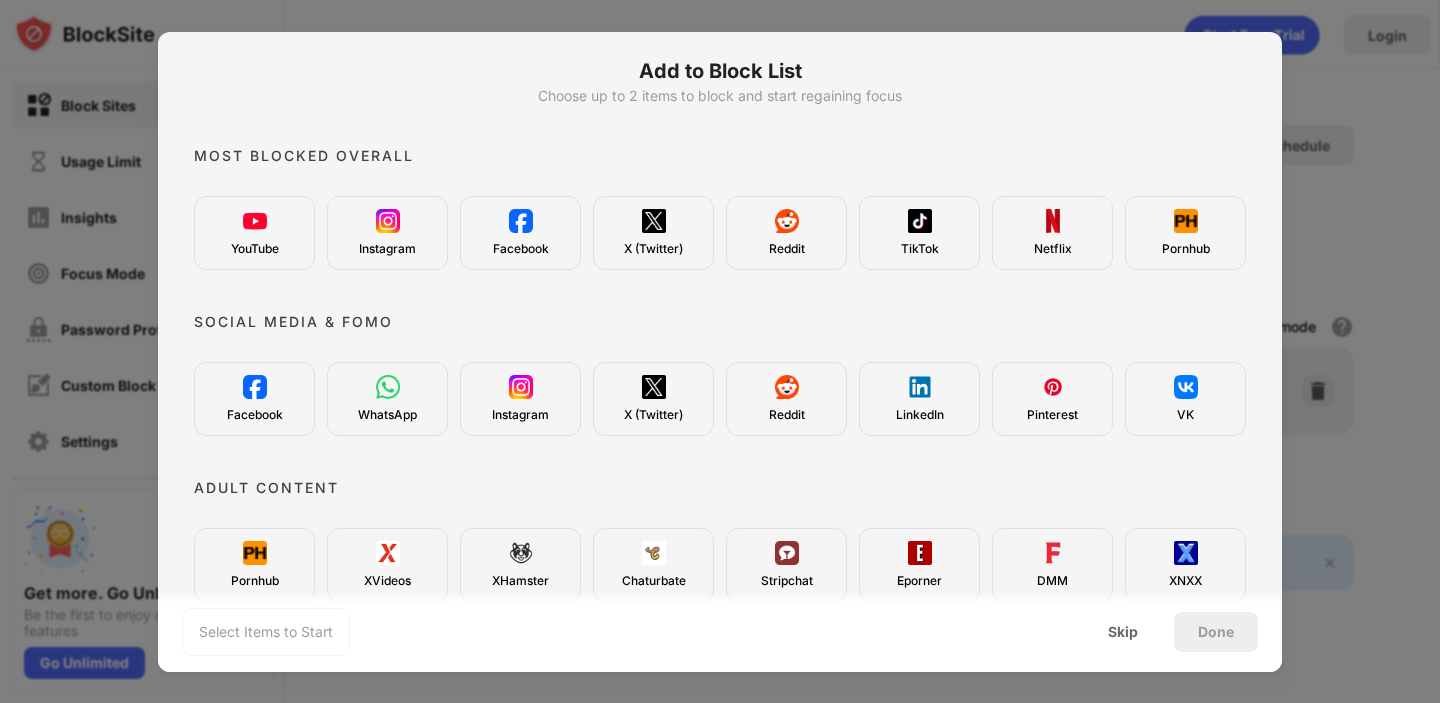 click on "YouTube" at bounding box center [254, 233] 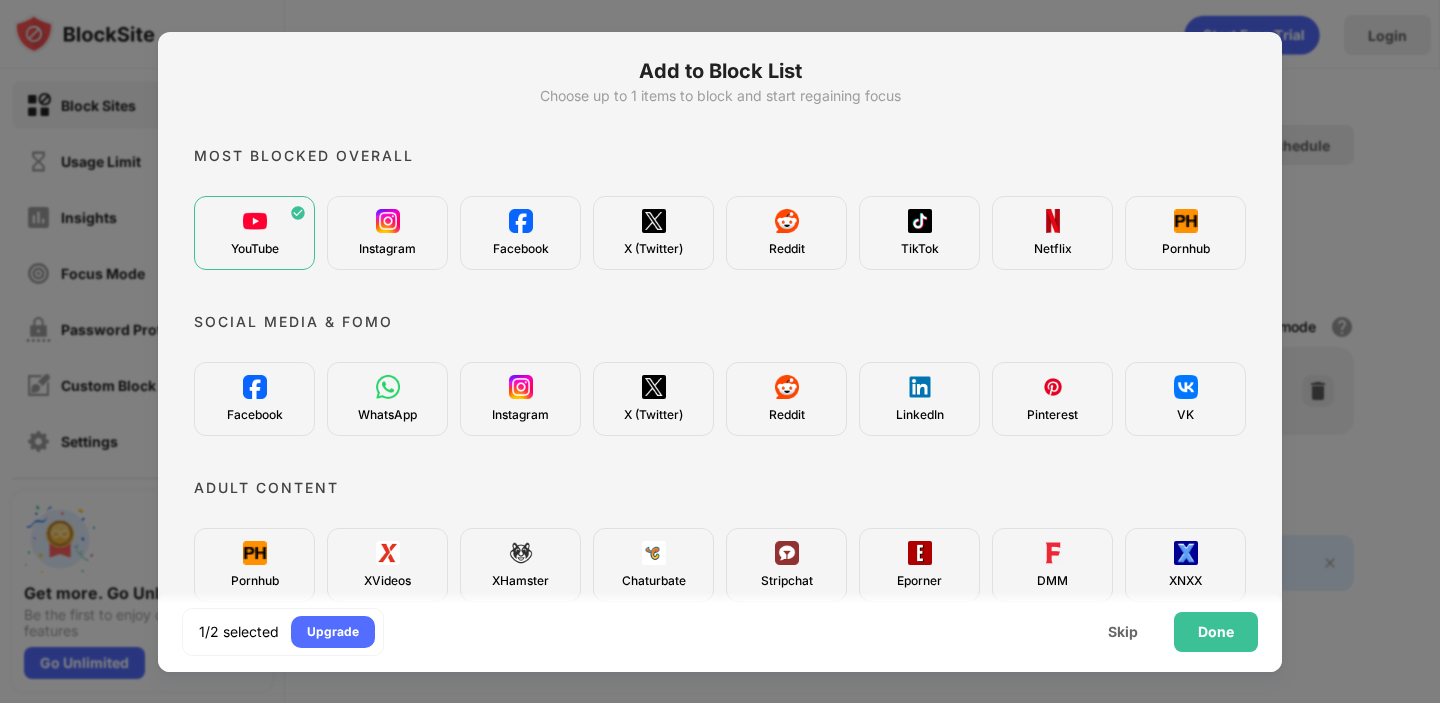 click at bounding box center [388, 221] 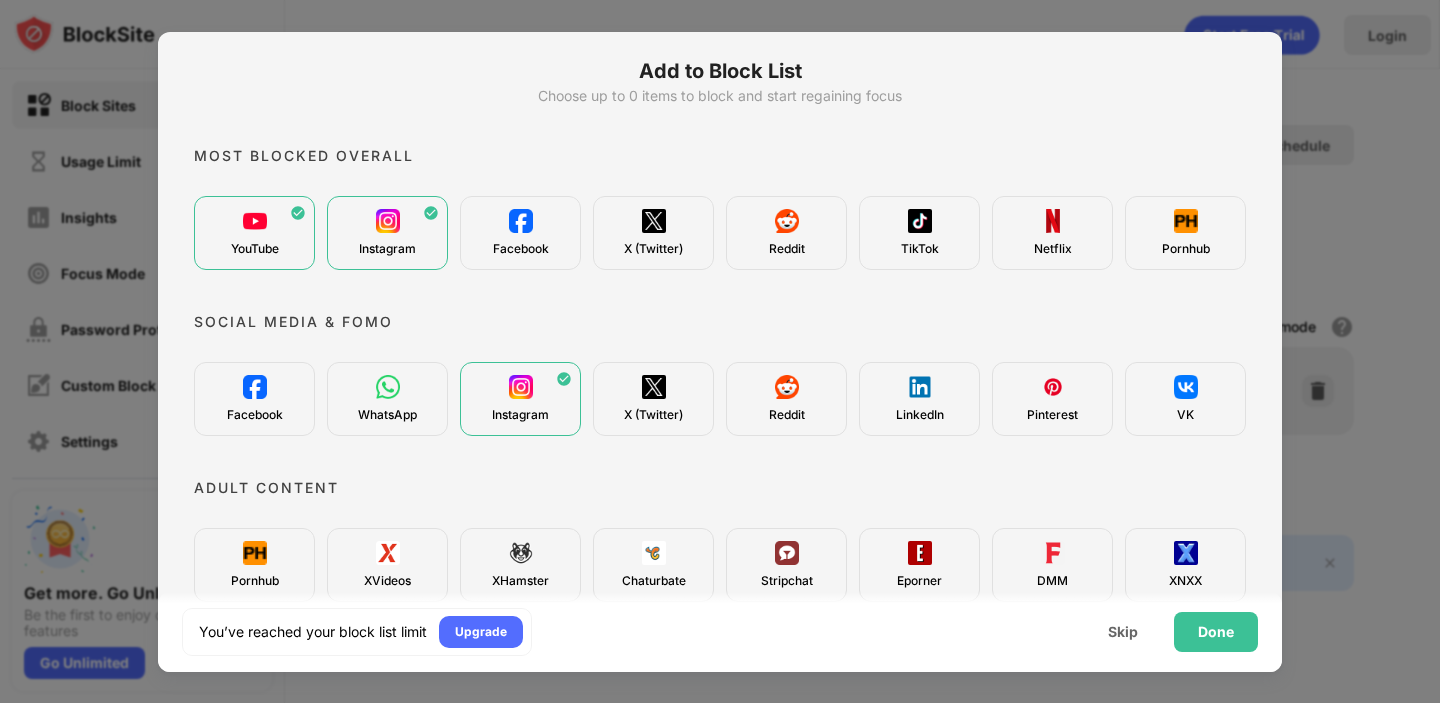 click on "Facebook" at bounding box center (520, 233) 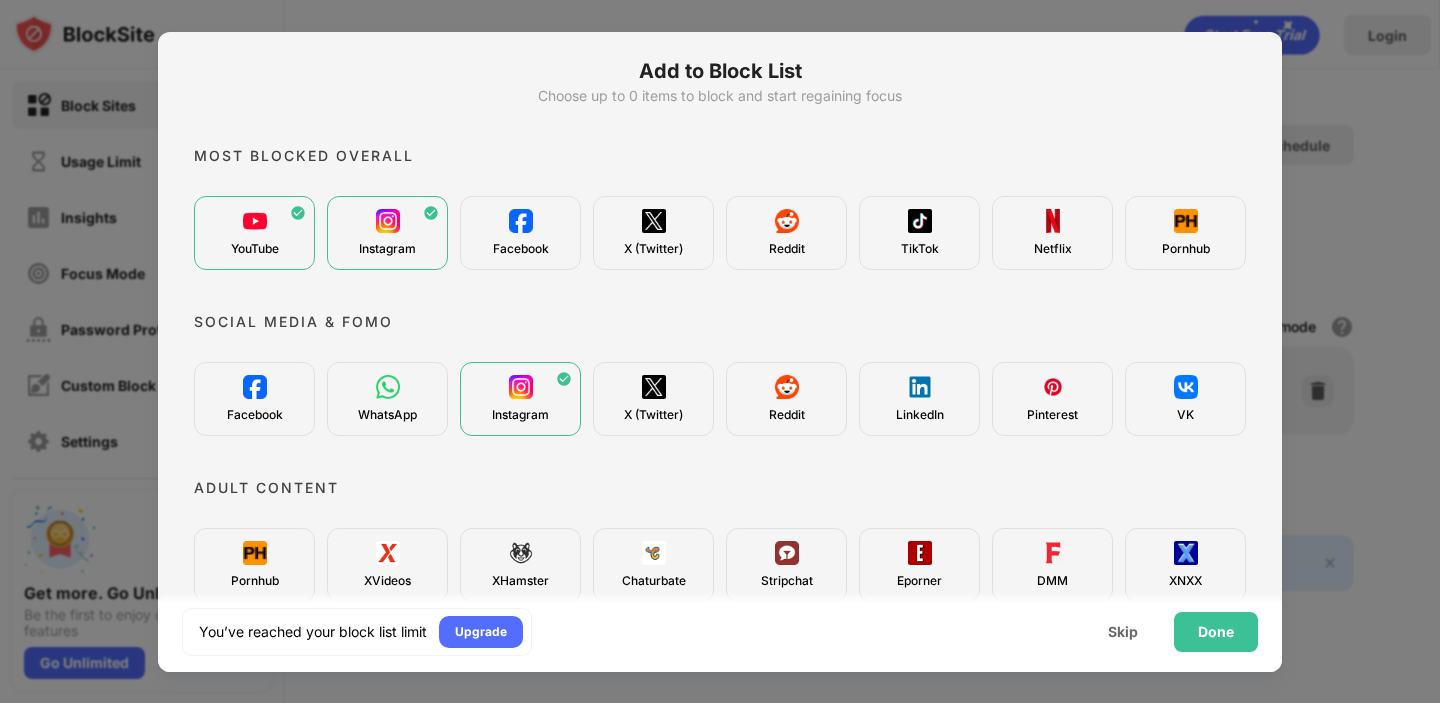click at bounding box center [521, 221] 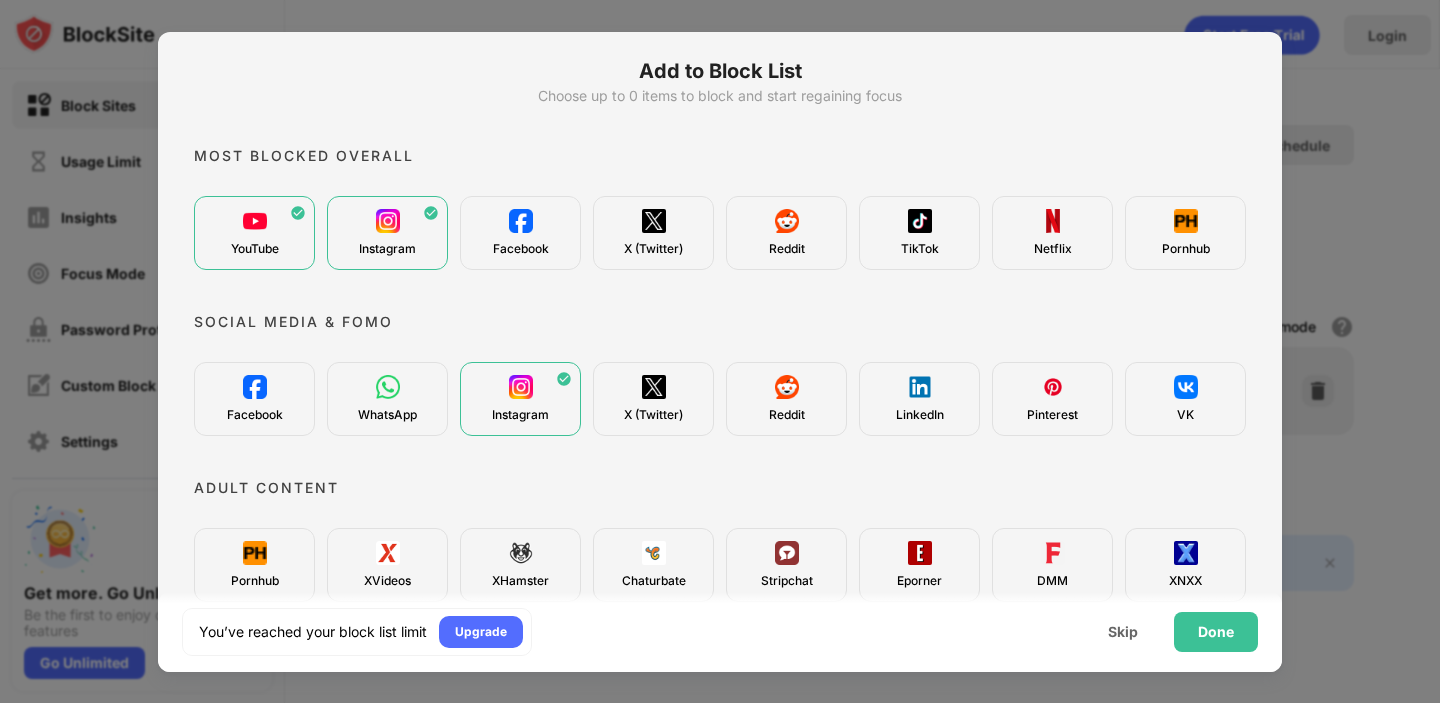 click at bounding box center [521, 221] 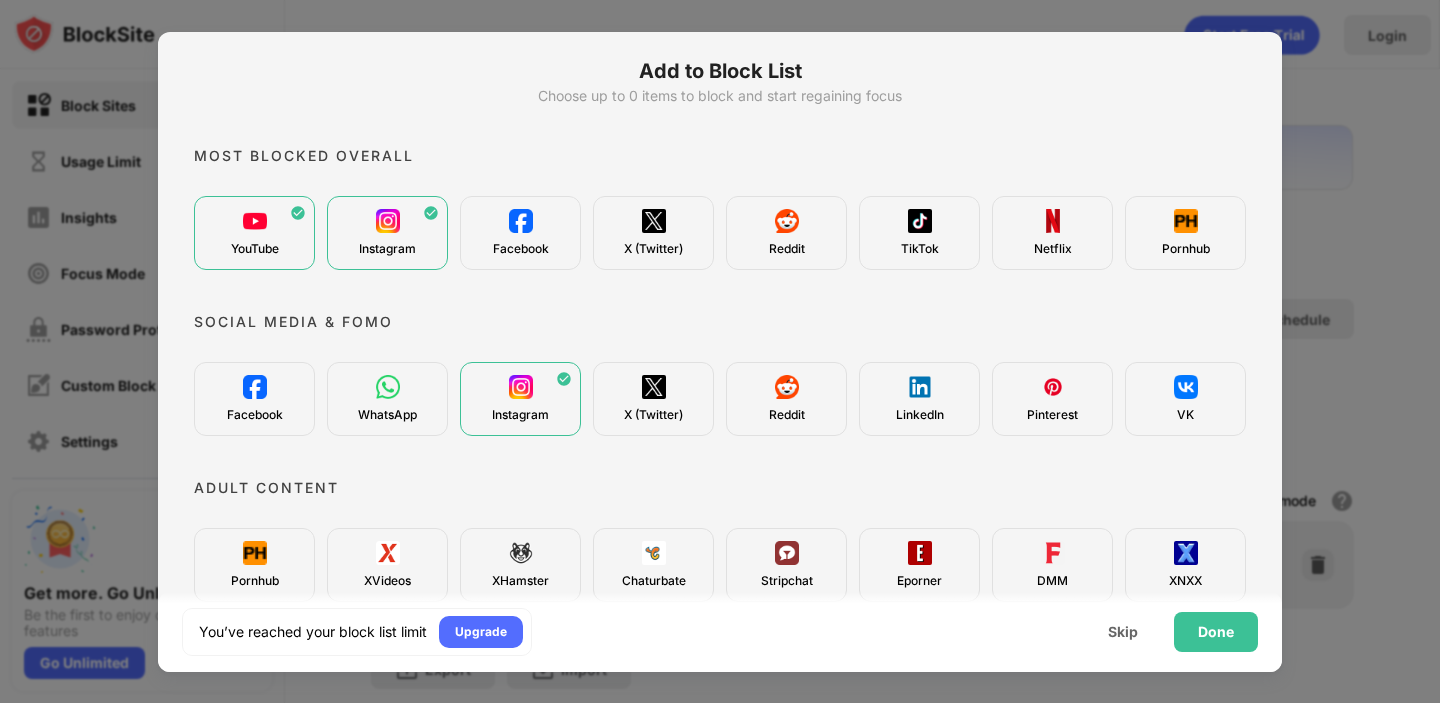 scroll, scrollTop: 0, scrollLeft: 0, axis: both 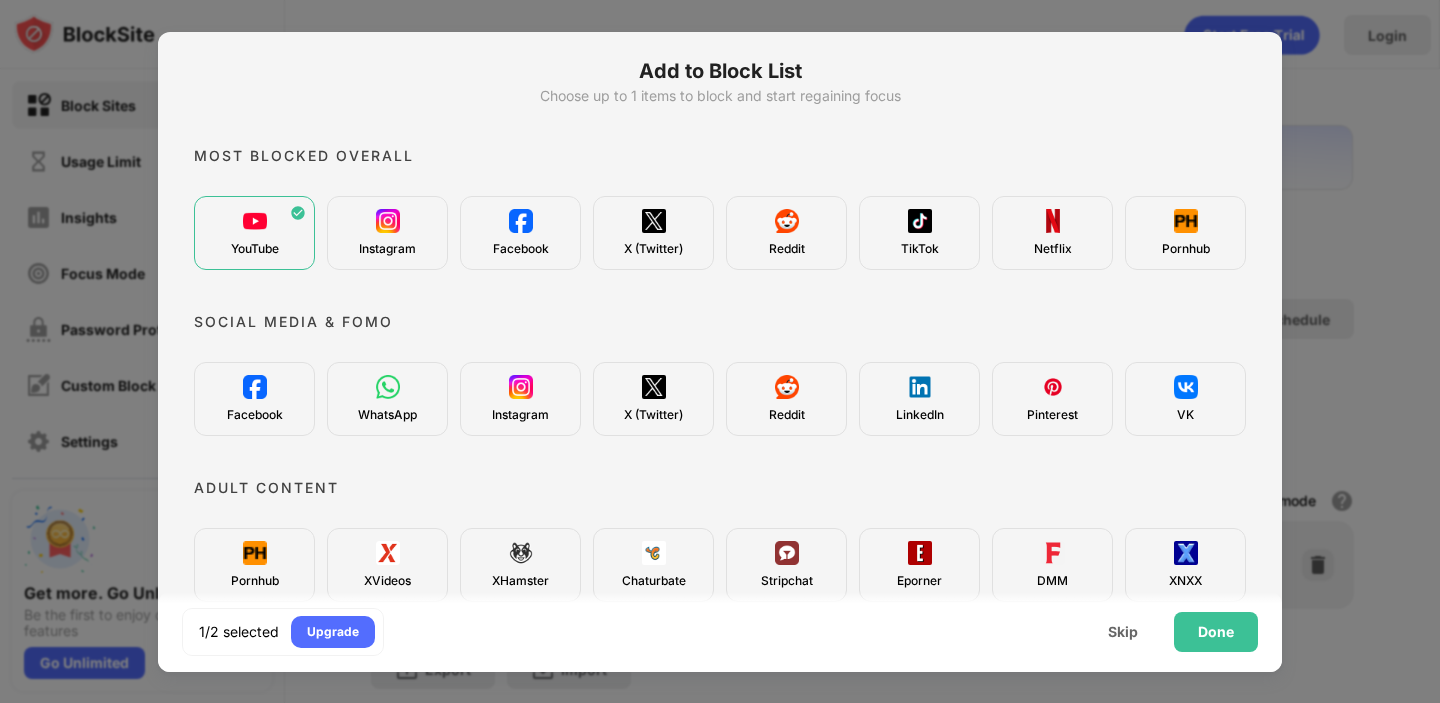 click on "Instagram" at bounding box center (387, 249) 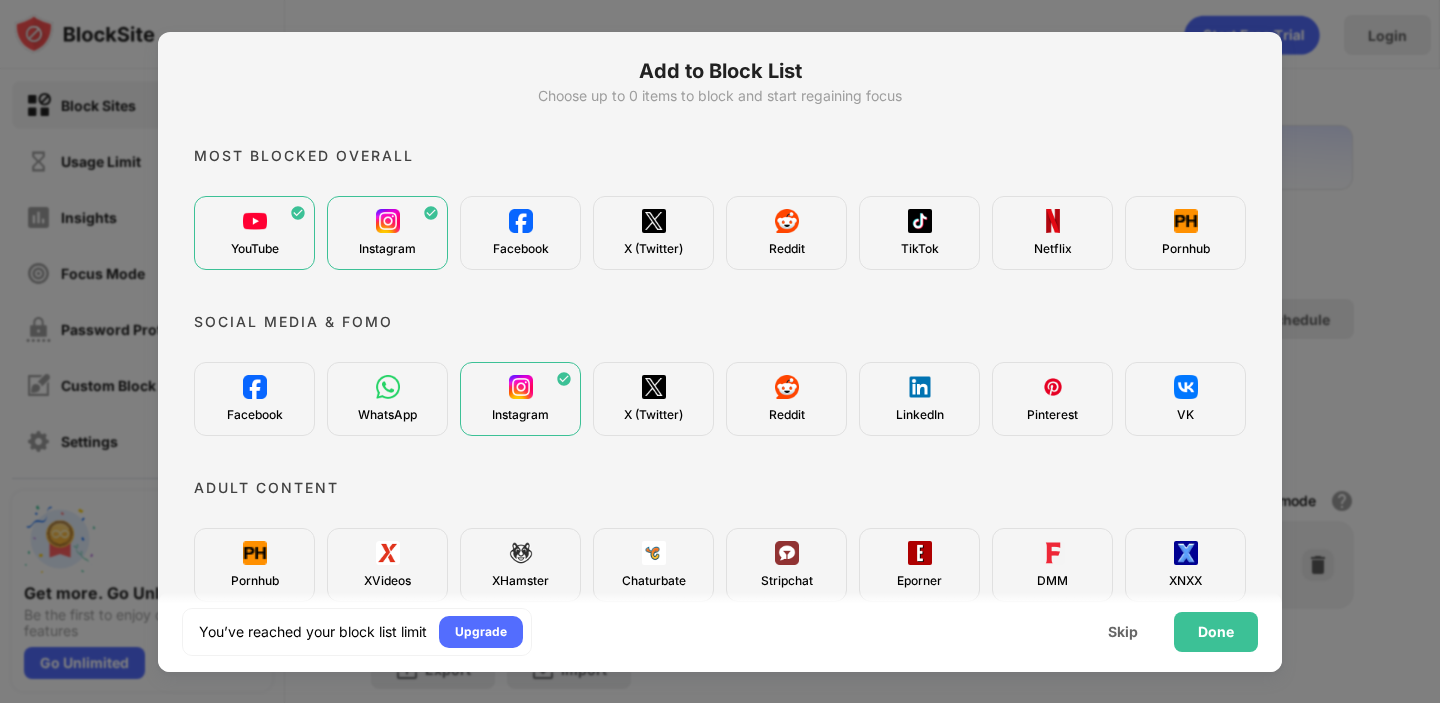 click on "Instagram" at bounding box center [387, 249] 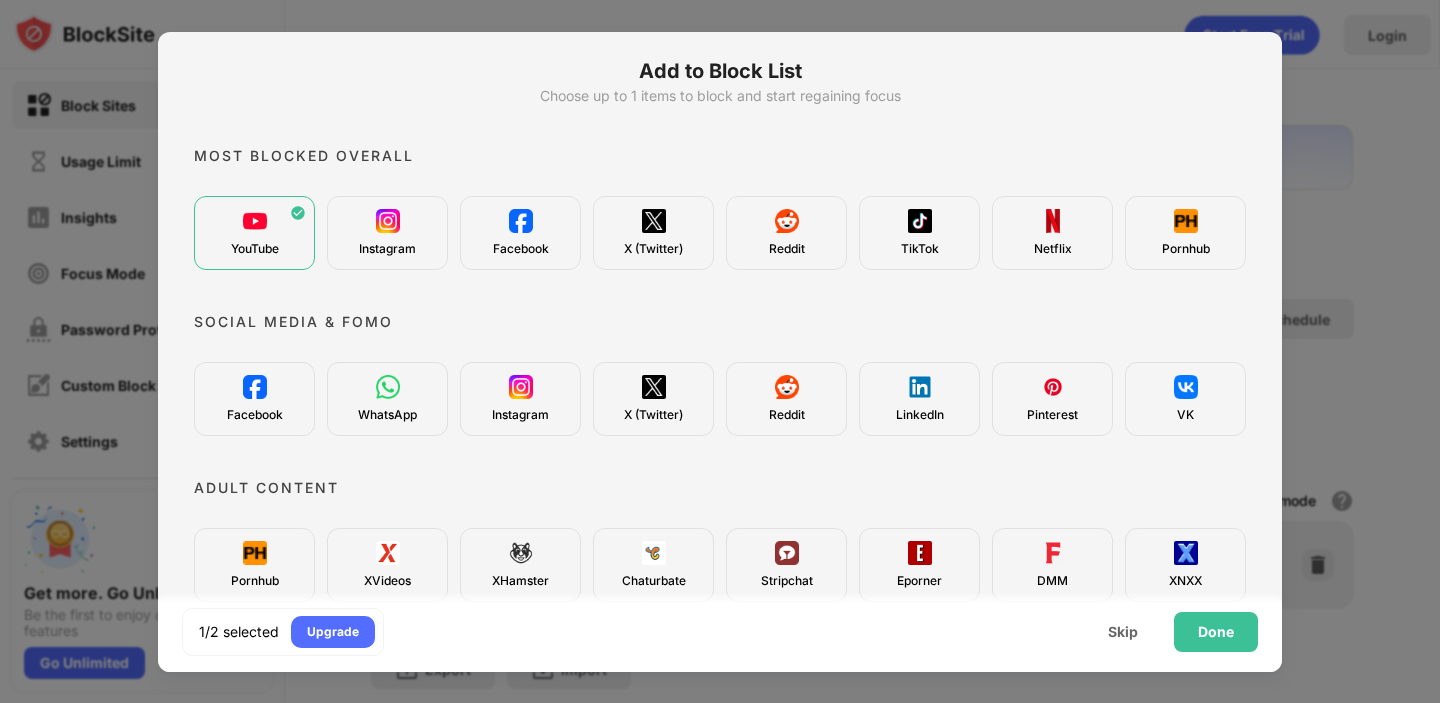 click on "Instagram" at bounding box center (387, 249) 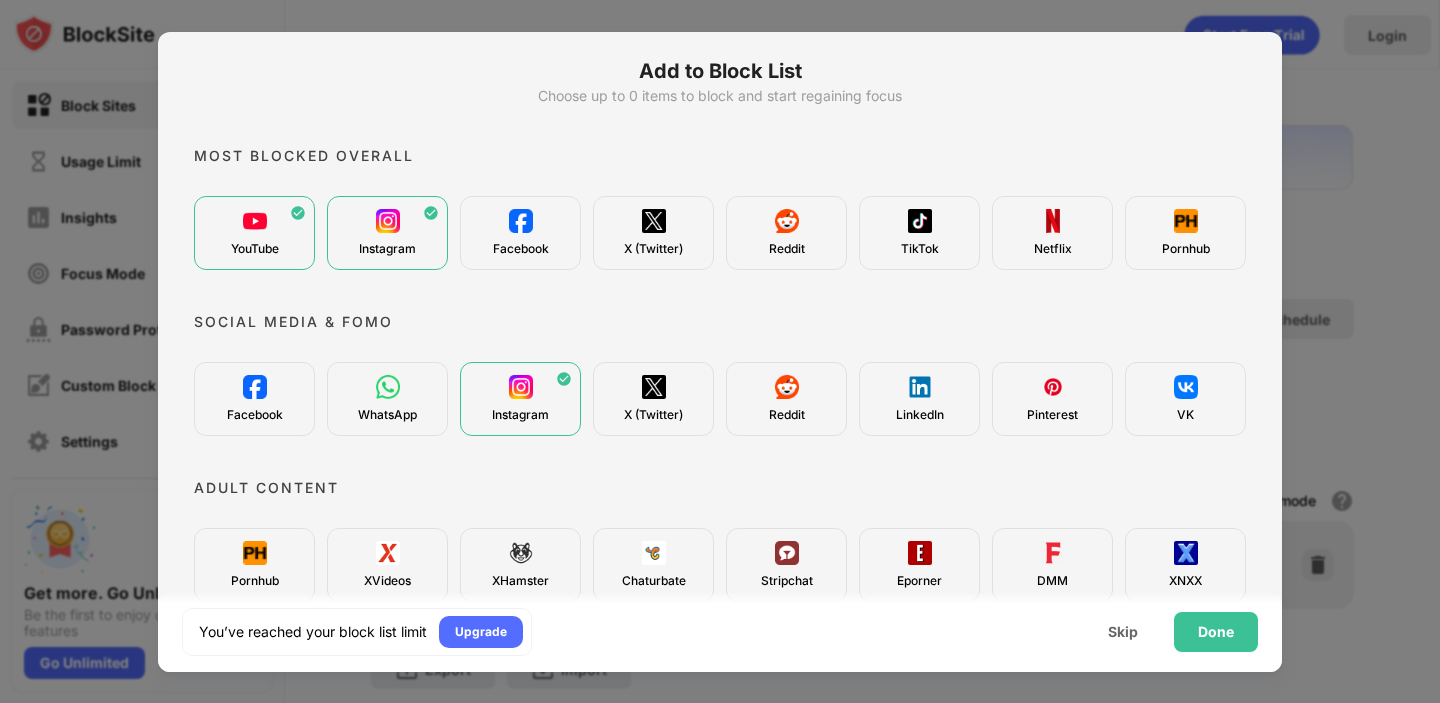scroll, scrollTop: 0, scrollLeft: 0, axis: both 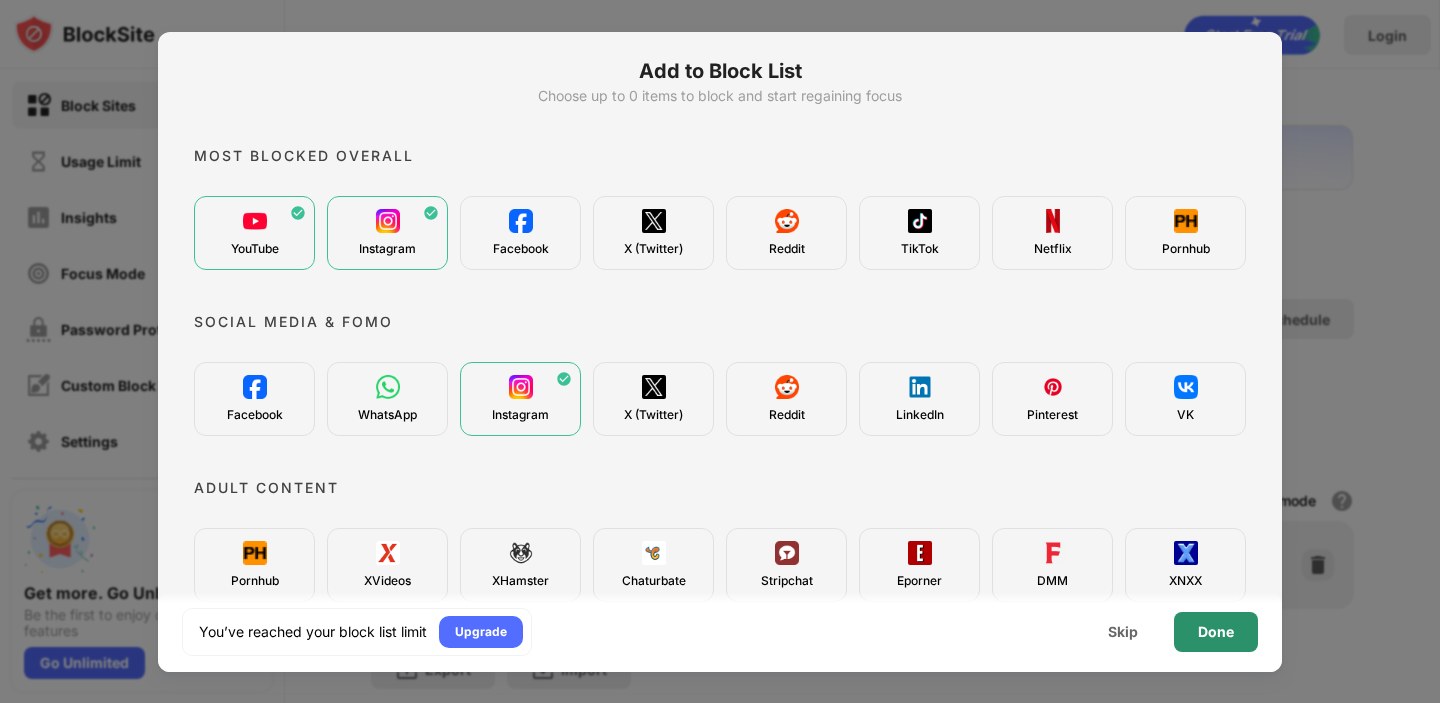 click on "Done" at bounding box center (1216, 632) 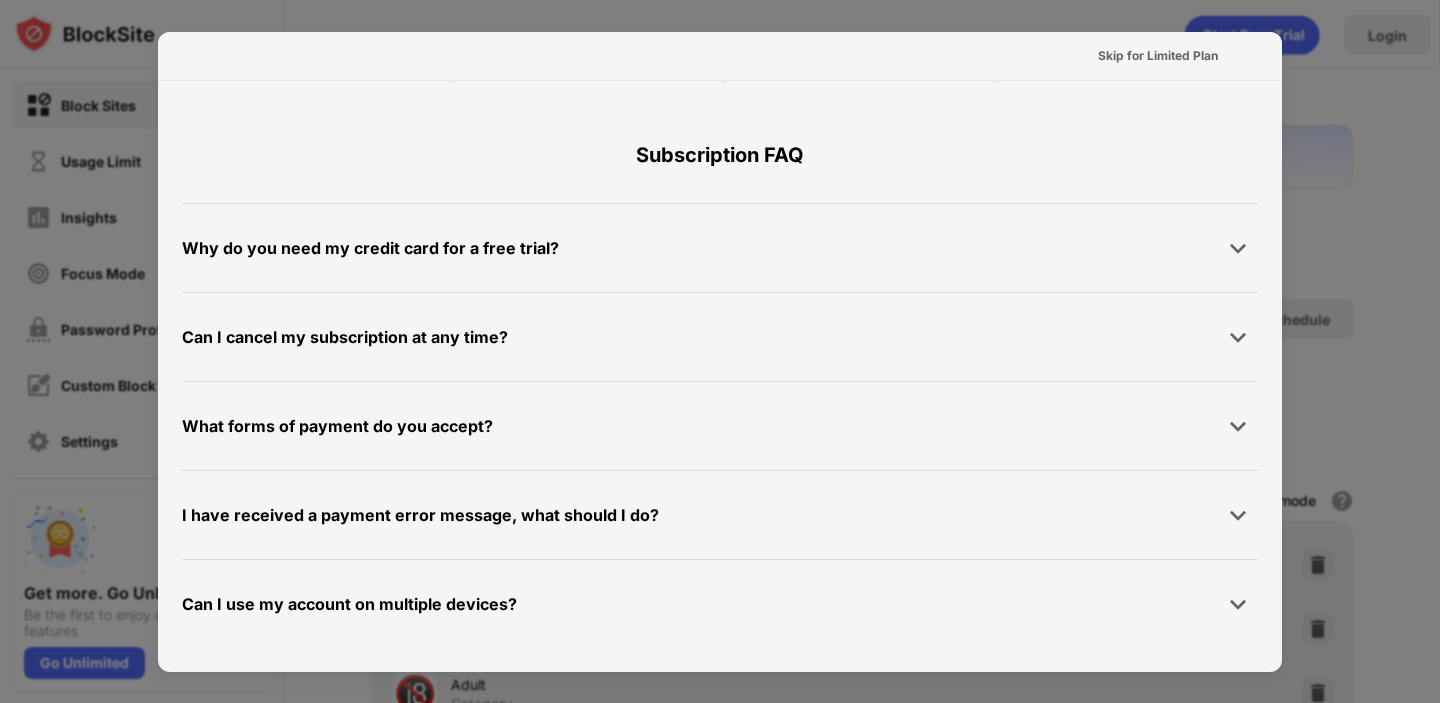 scroll, scrollTop: 0, scrollLeft: 0, axis: both 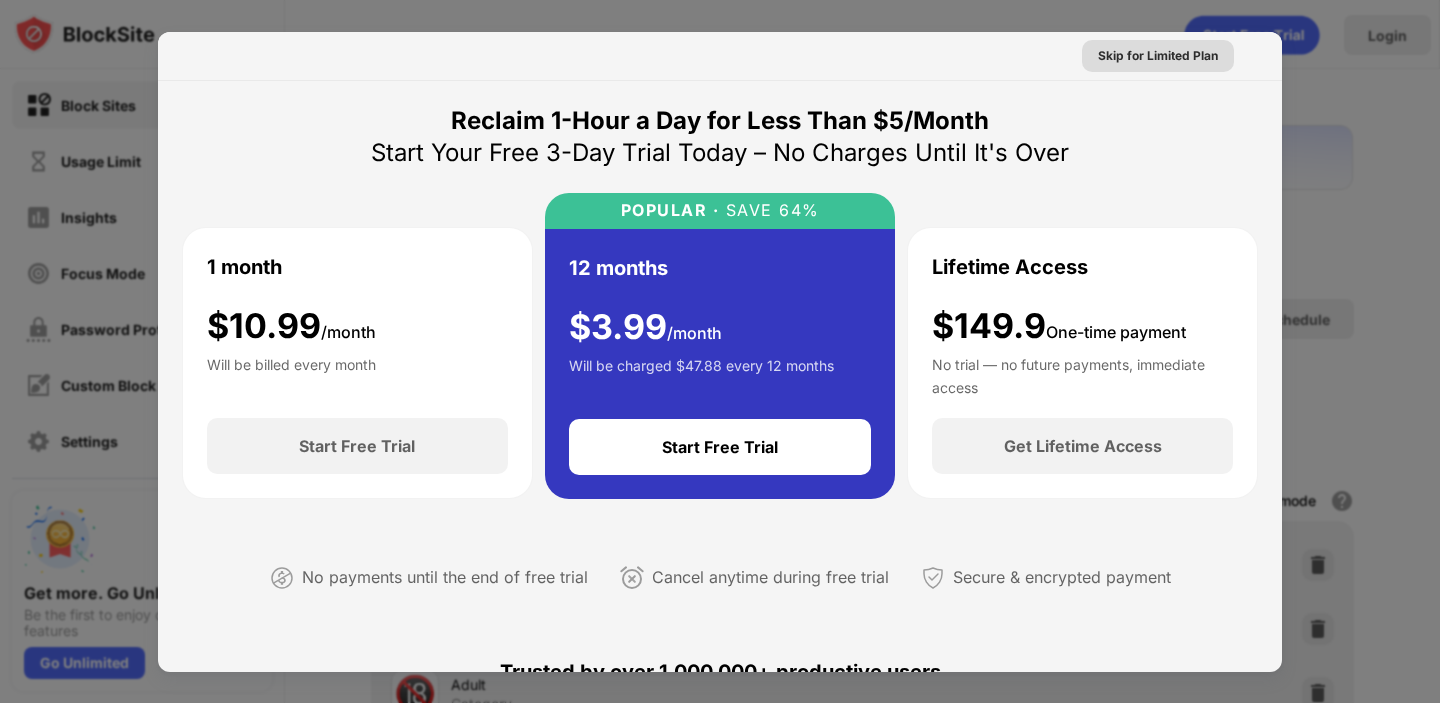 click on "Skip for Limited Plan" at bounding box center [1158, 56] 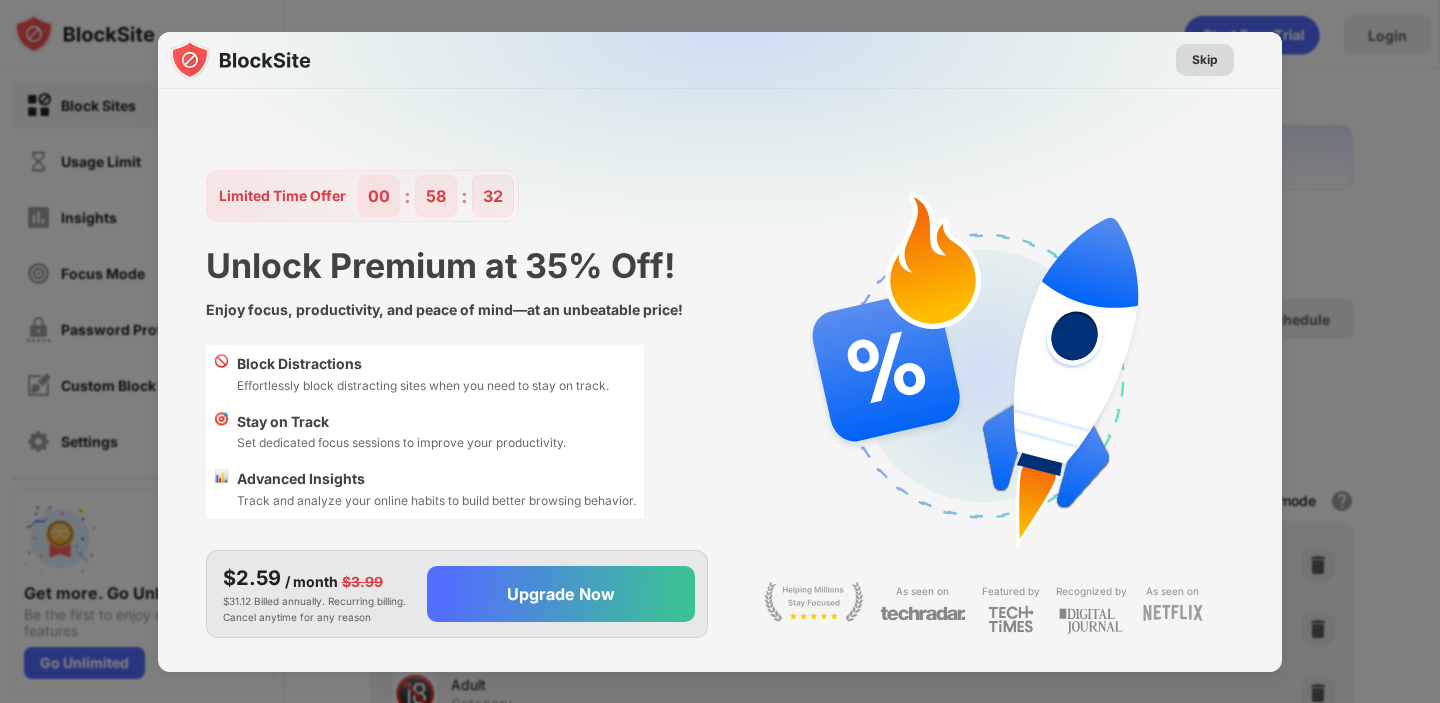 click on "Skip" at bounding box center [1205, 60] 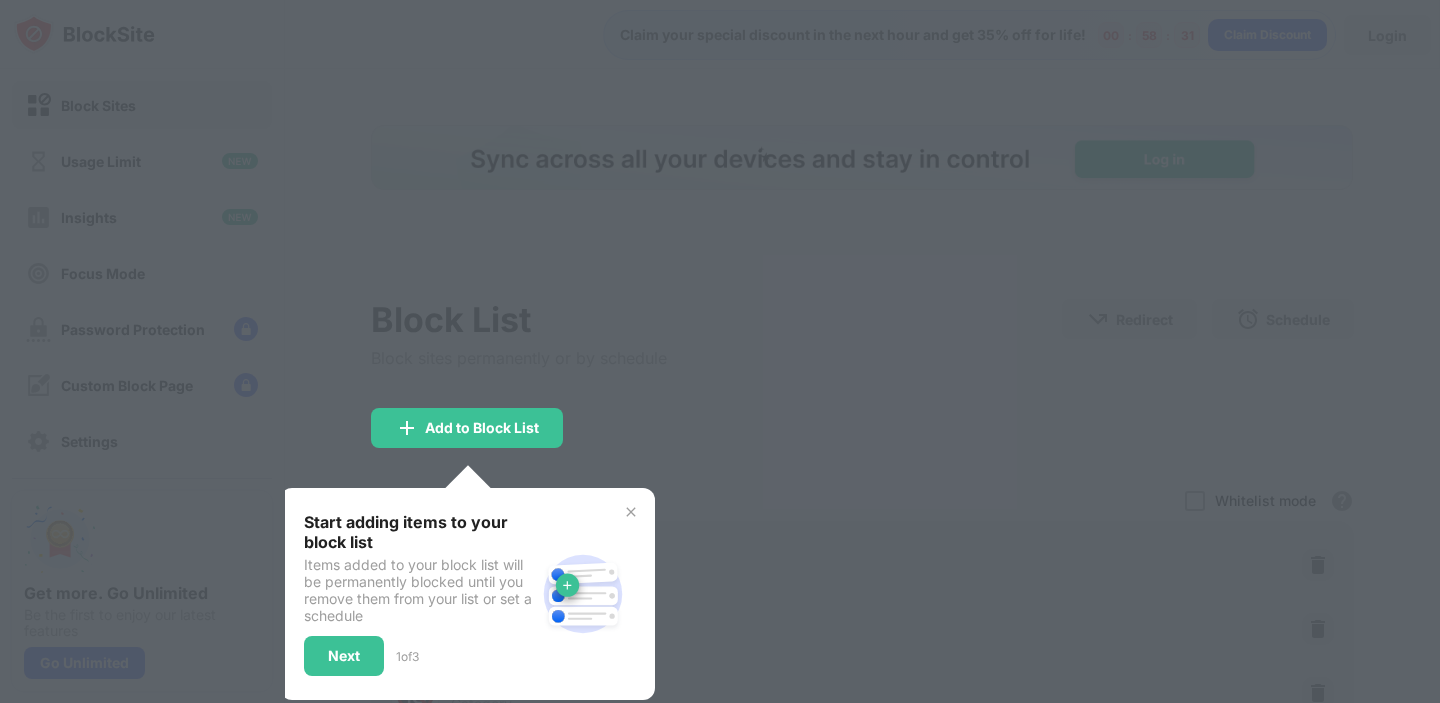 scroll, scrollTop: 0, scrollLeft: 0, axis: both 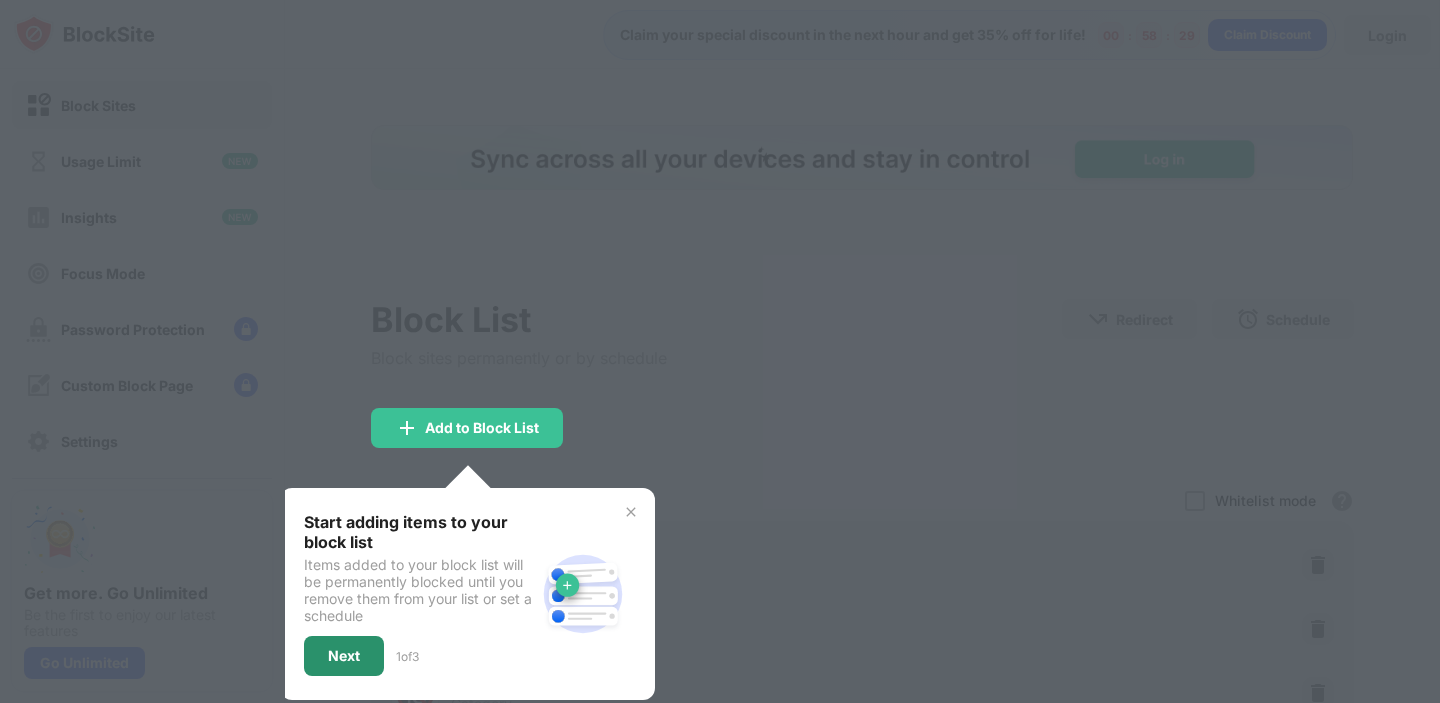 click on "Next" at bounding box center (344, 656) 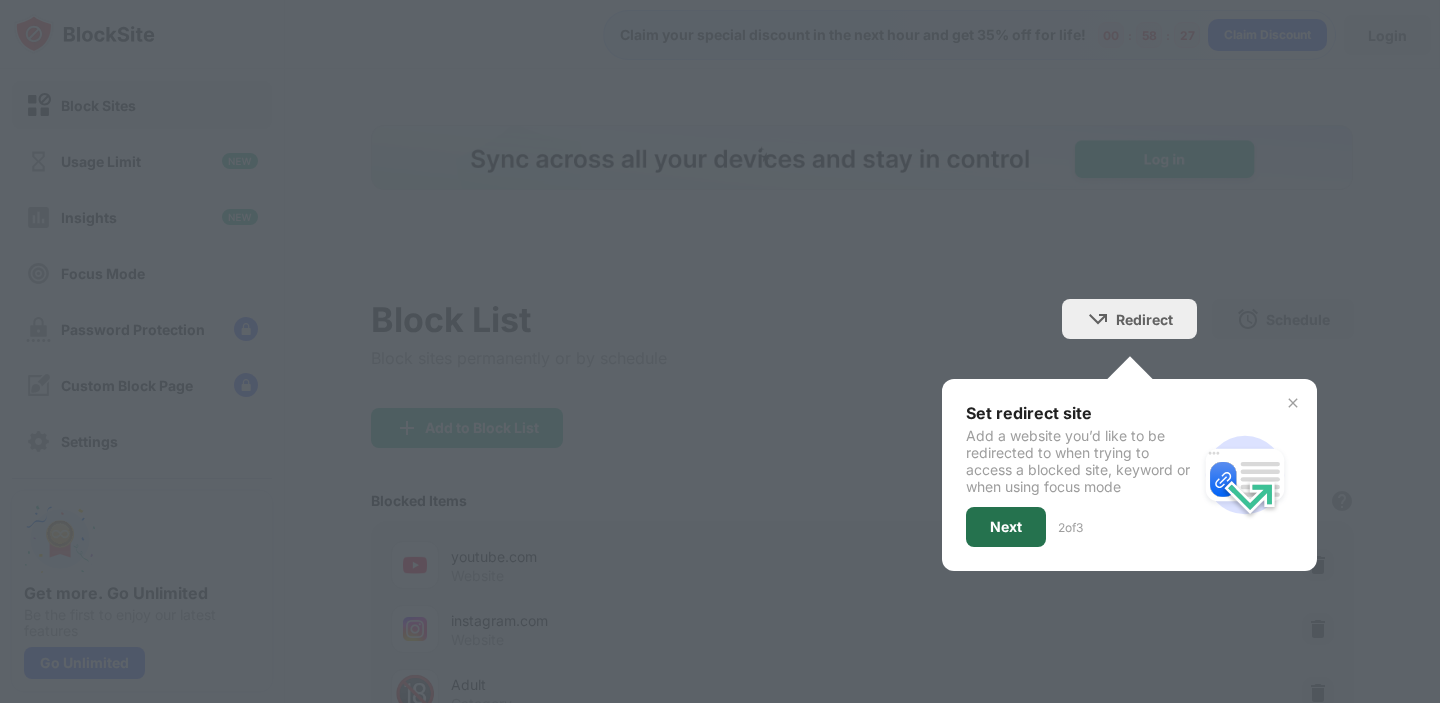 click on "Next" at bounding box center (1006, 527) 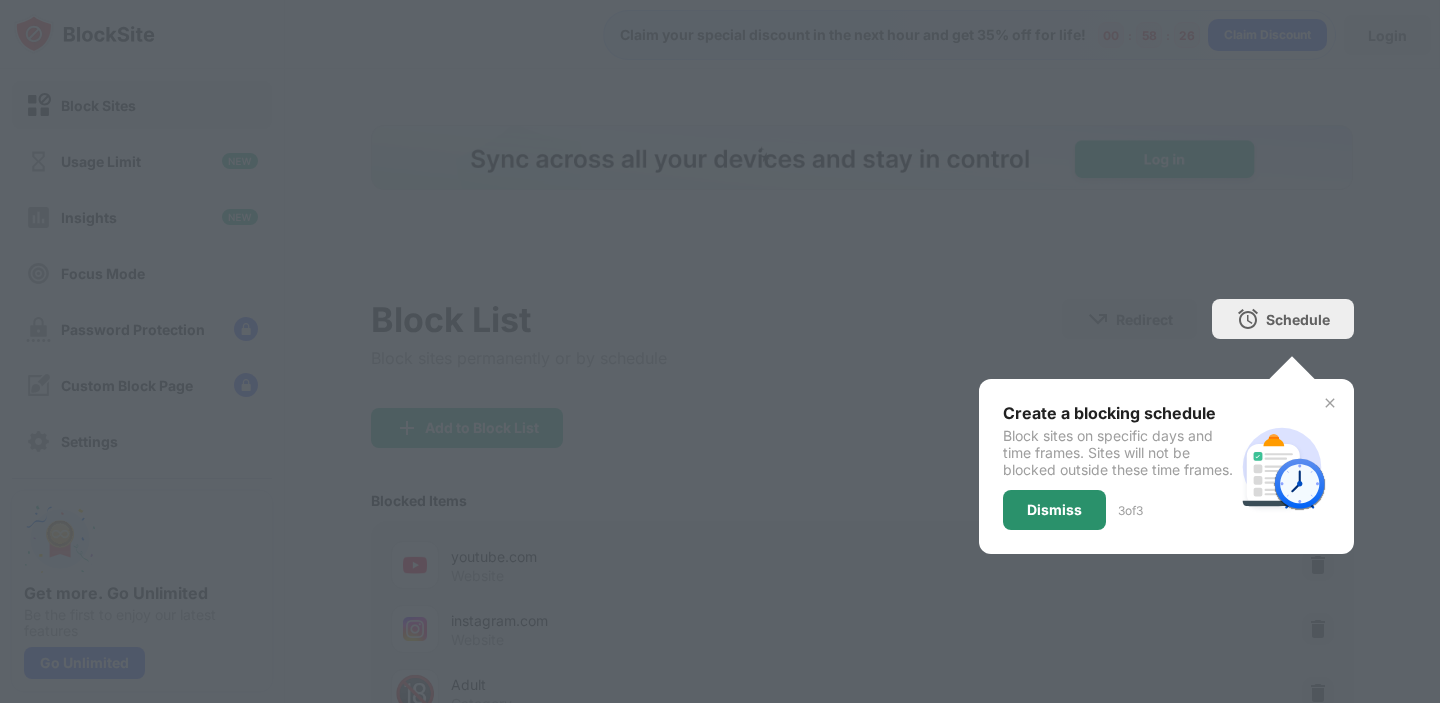 click on "Dismiss" at bounding box center (1054, 510) 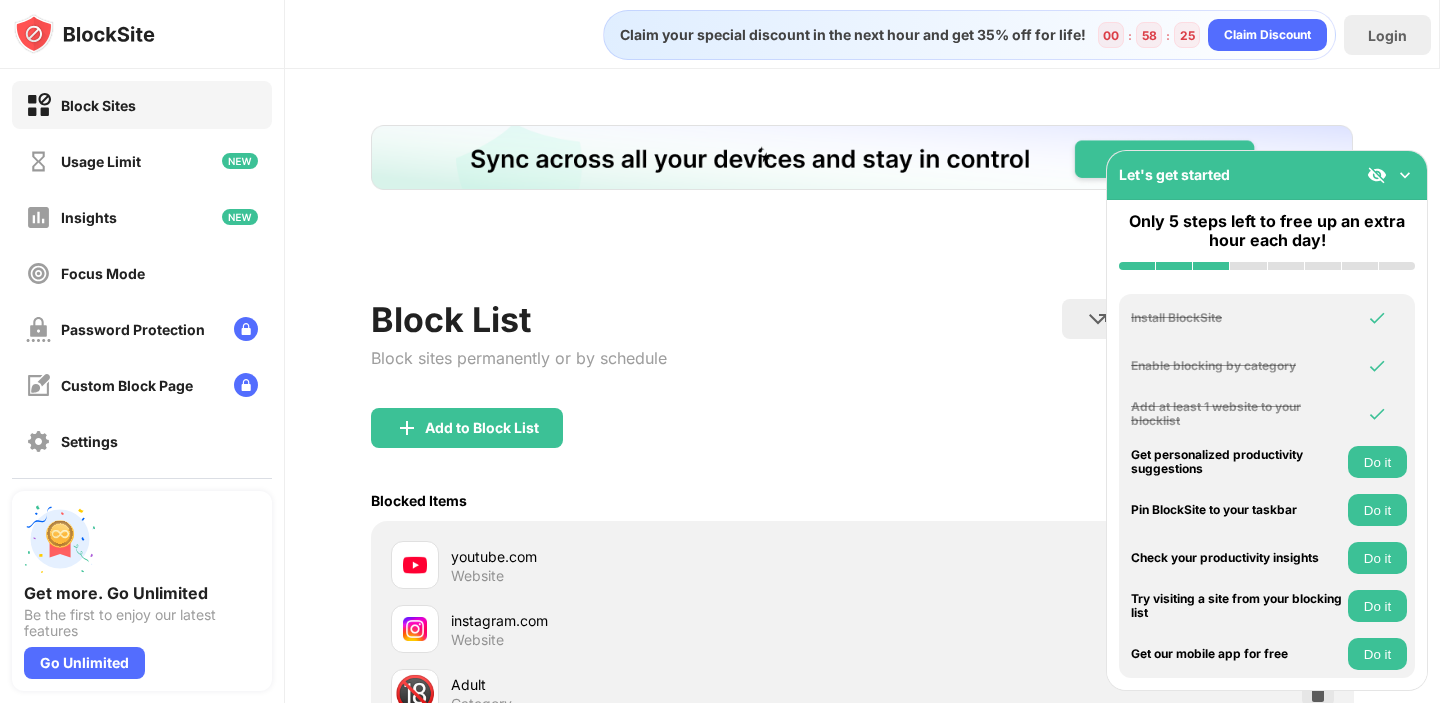scroll, scrollTop: 0, scrollLeft: 0, axis: both 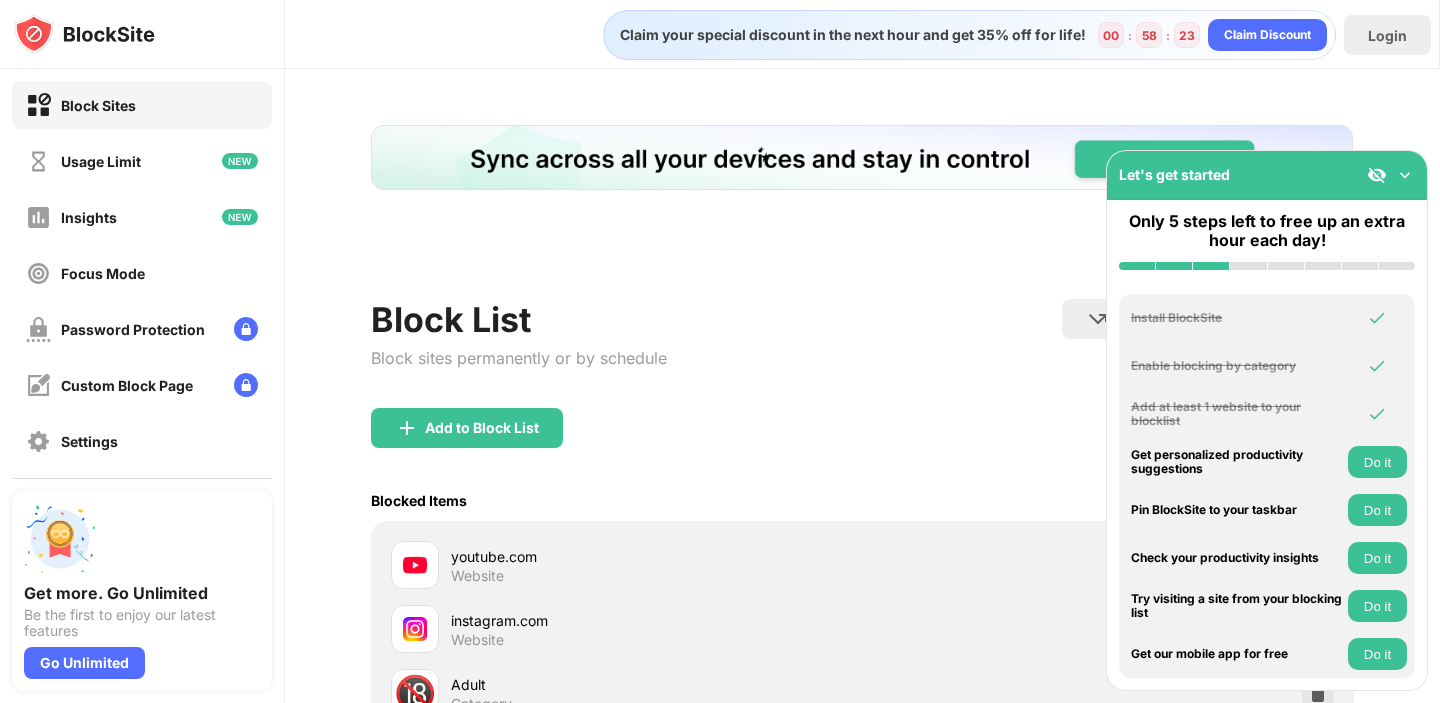 click at bounding box center [1405, 175] 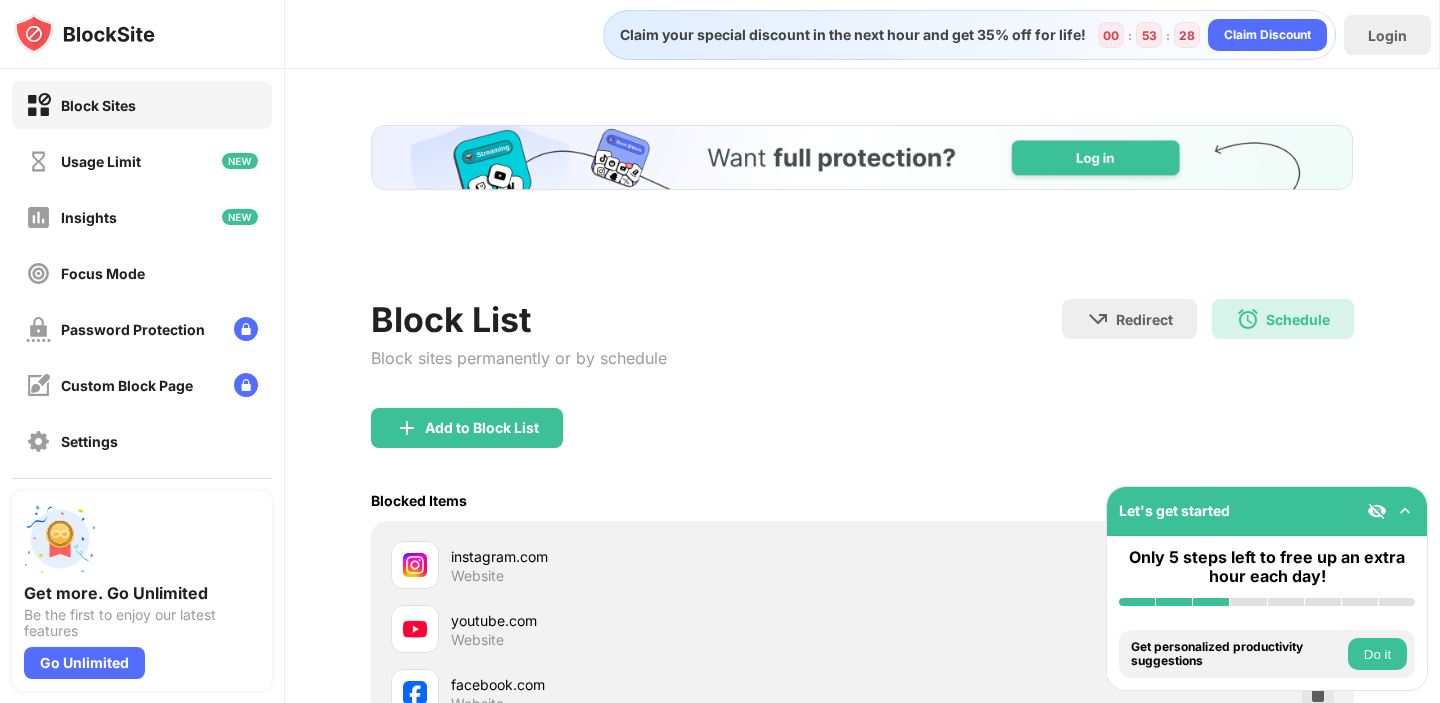 scroll, scrollTop: 0, scrollLeft: 0, axis: both 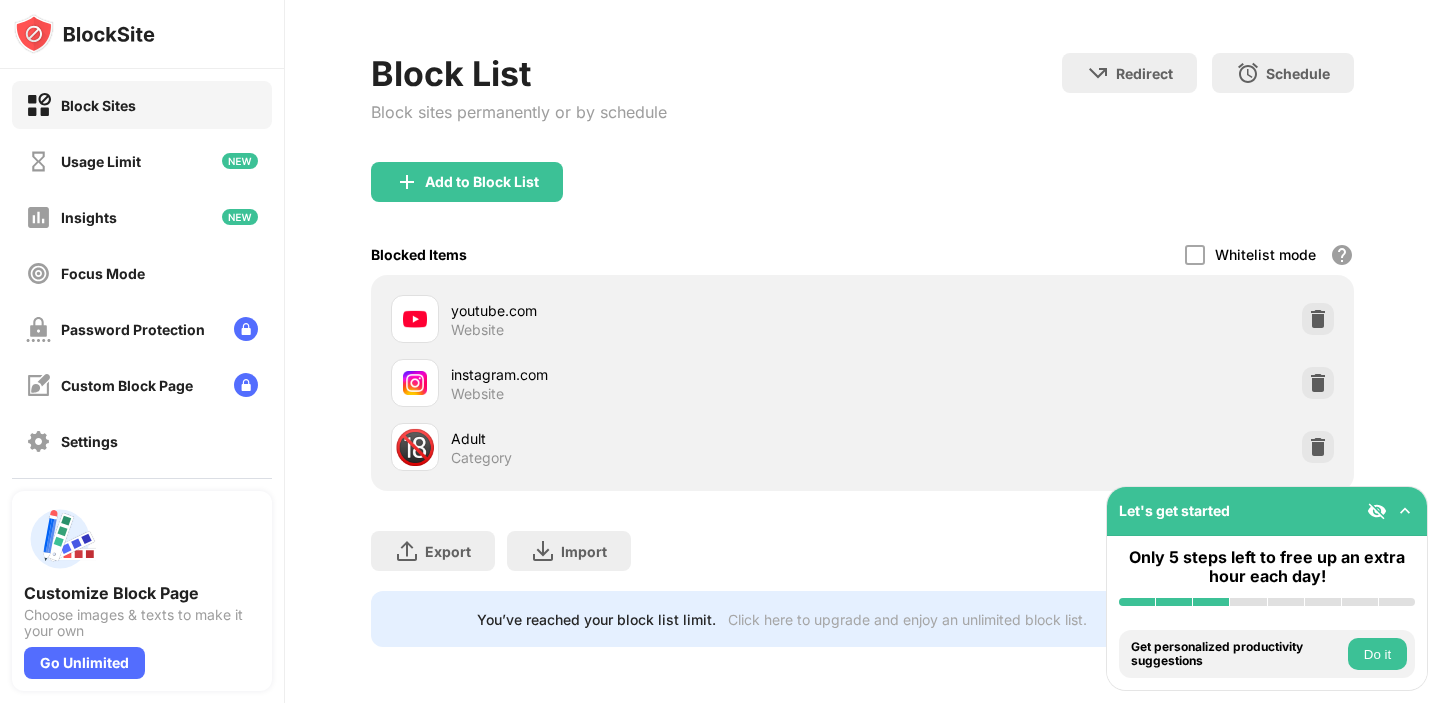 click at bounding box center (1405, 511) 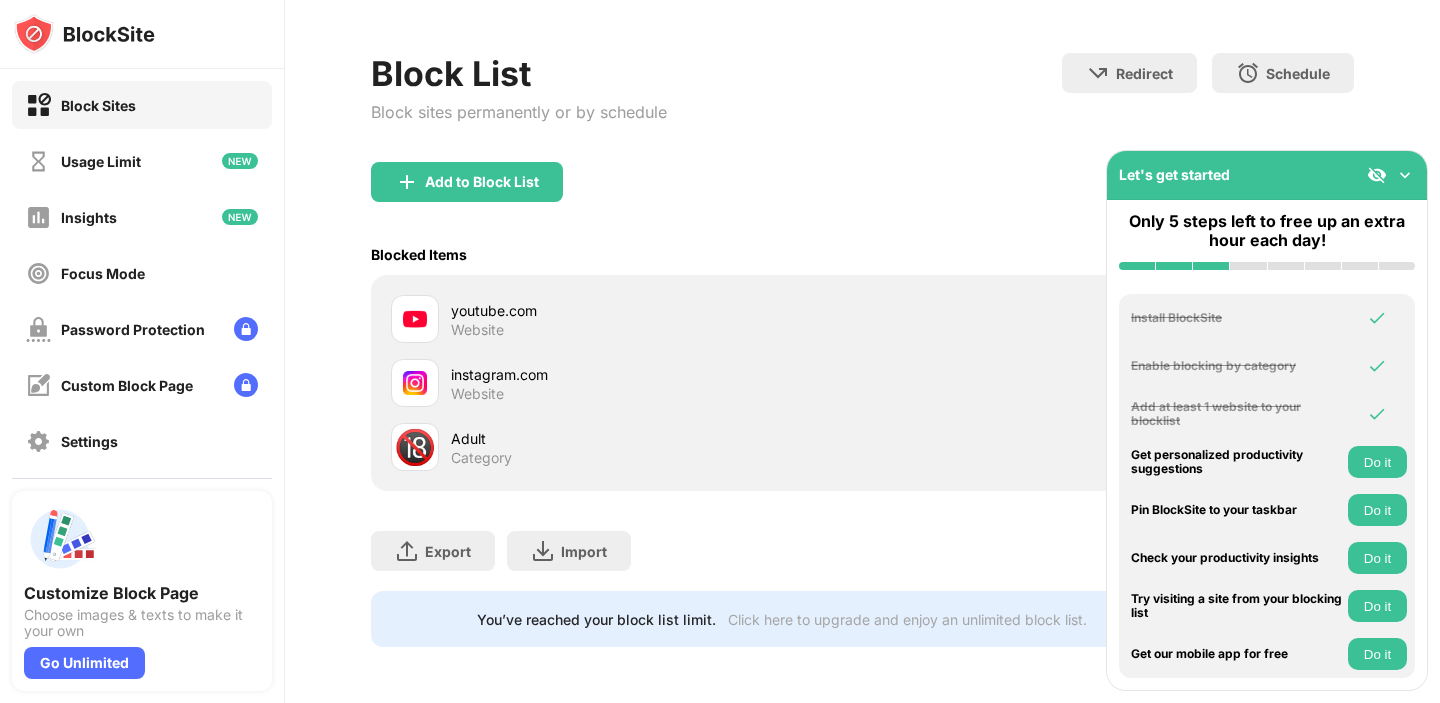 click at bounding box center [1405, 175] 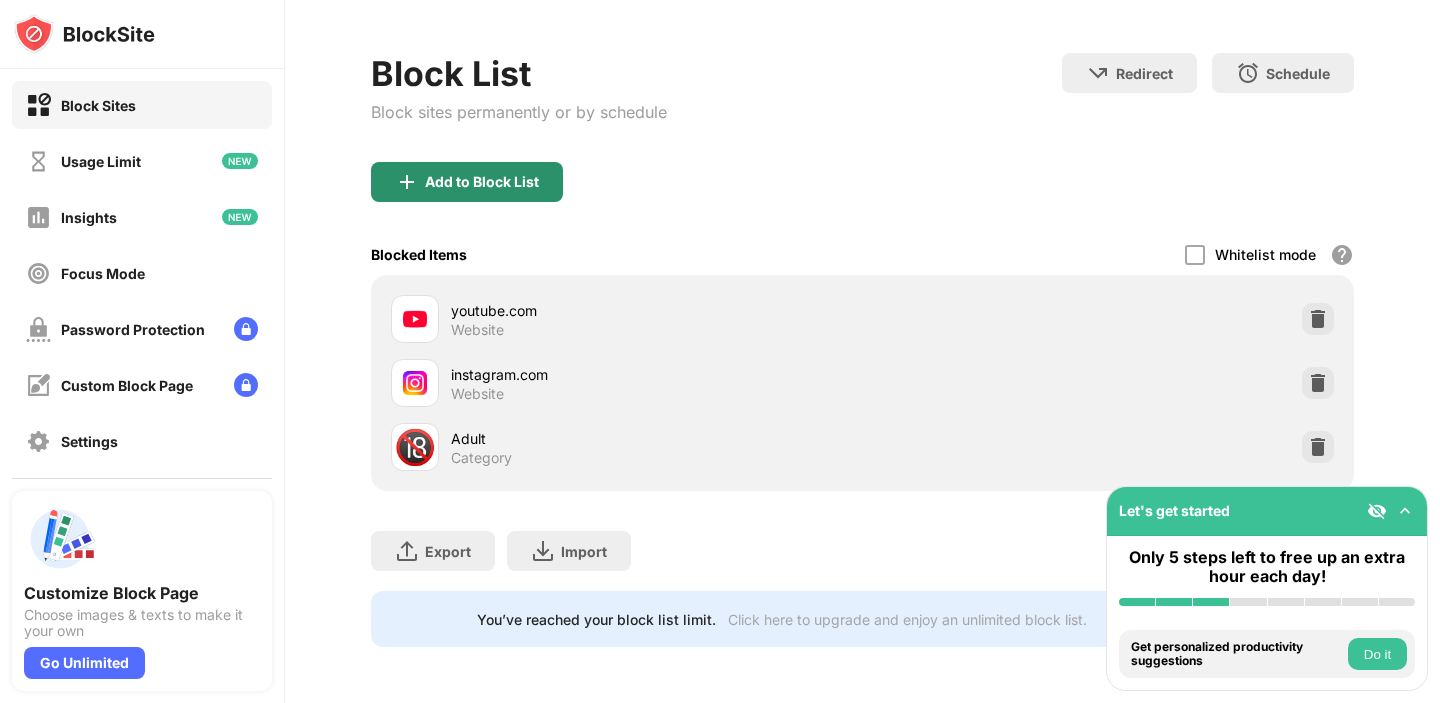 click on "Add to Block List" at bounding box center [482, 182] 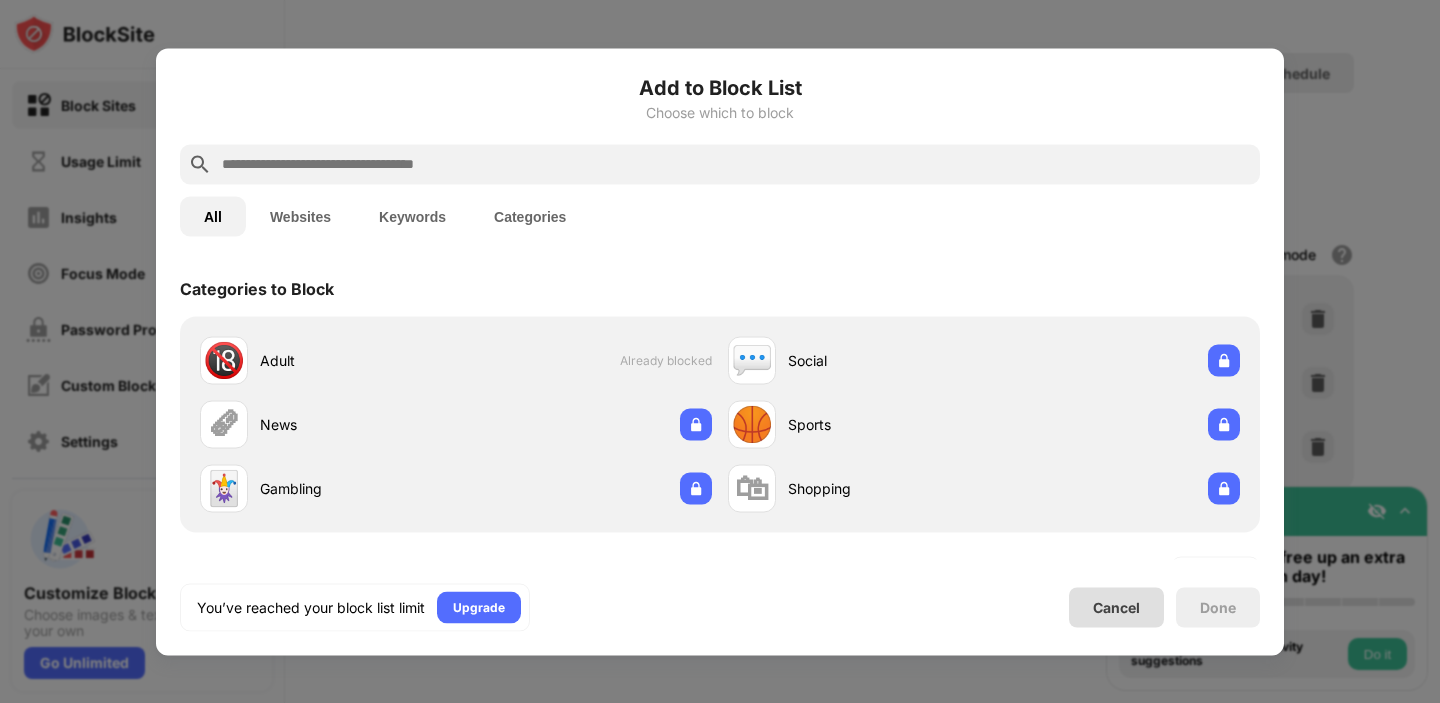 click on "Cancel" at bounding box center (1116, 607) 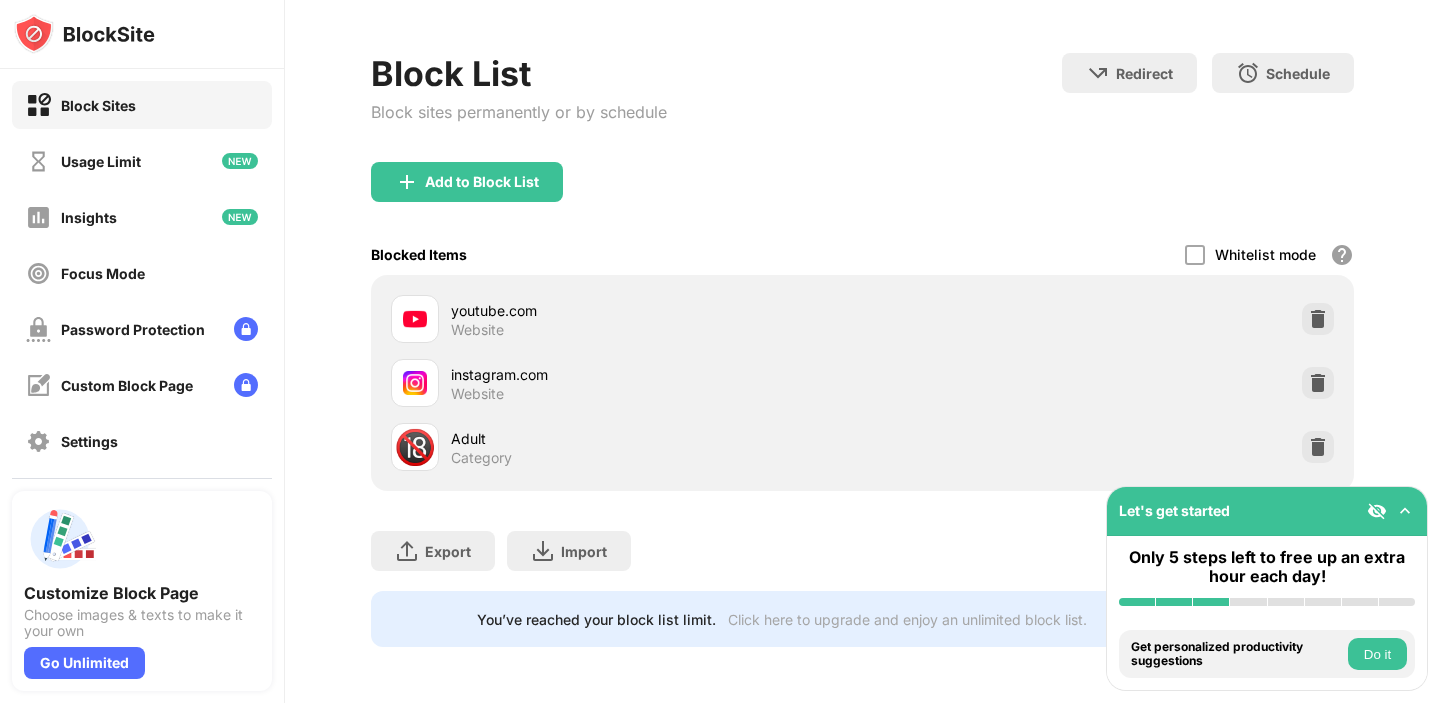 click on "Website" at bounding box center (477, 330) 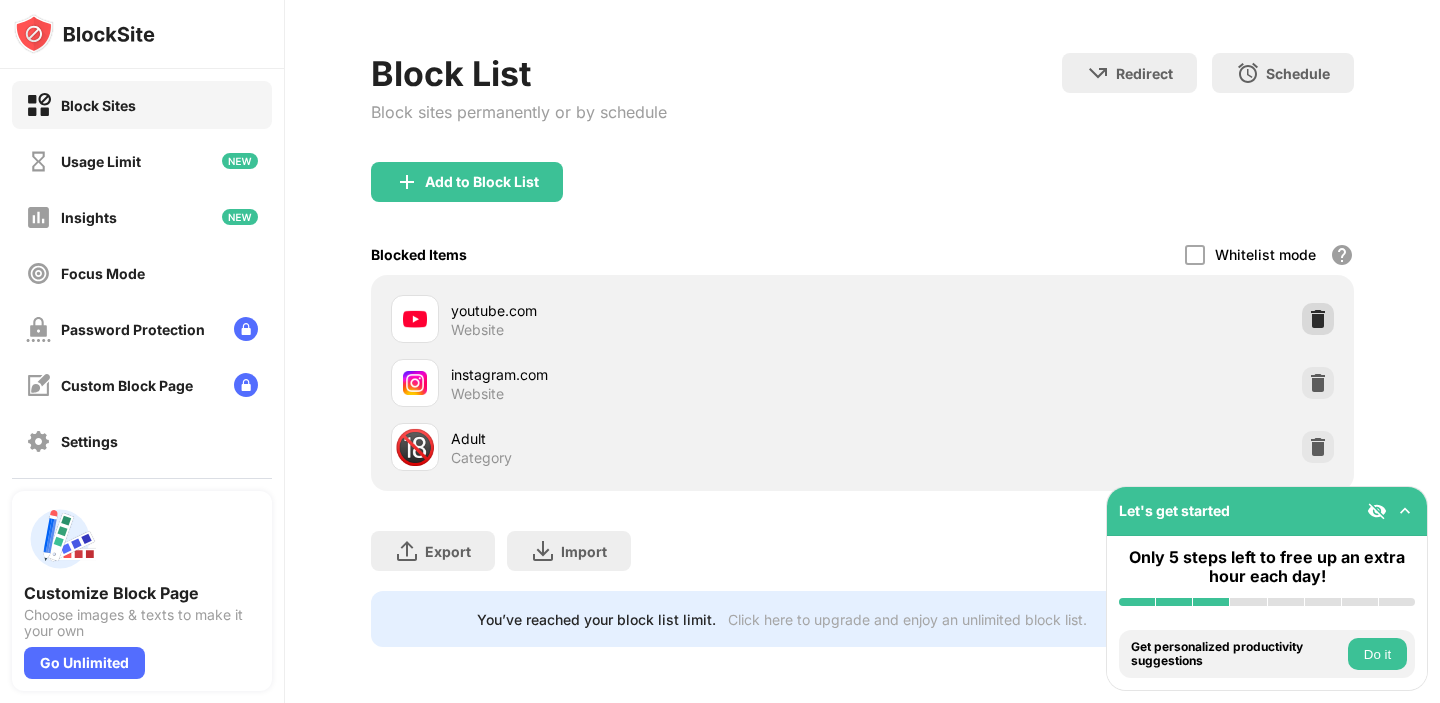 click at bounding box center (1318, 319) 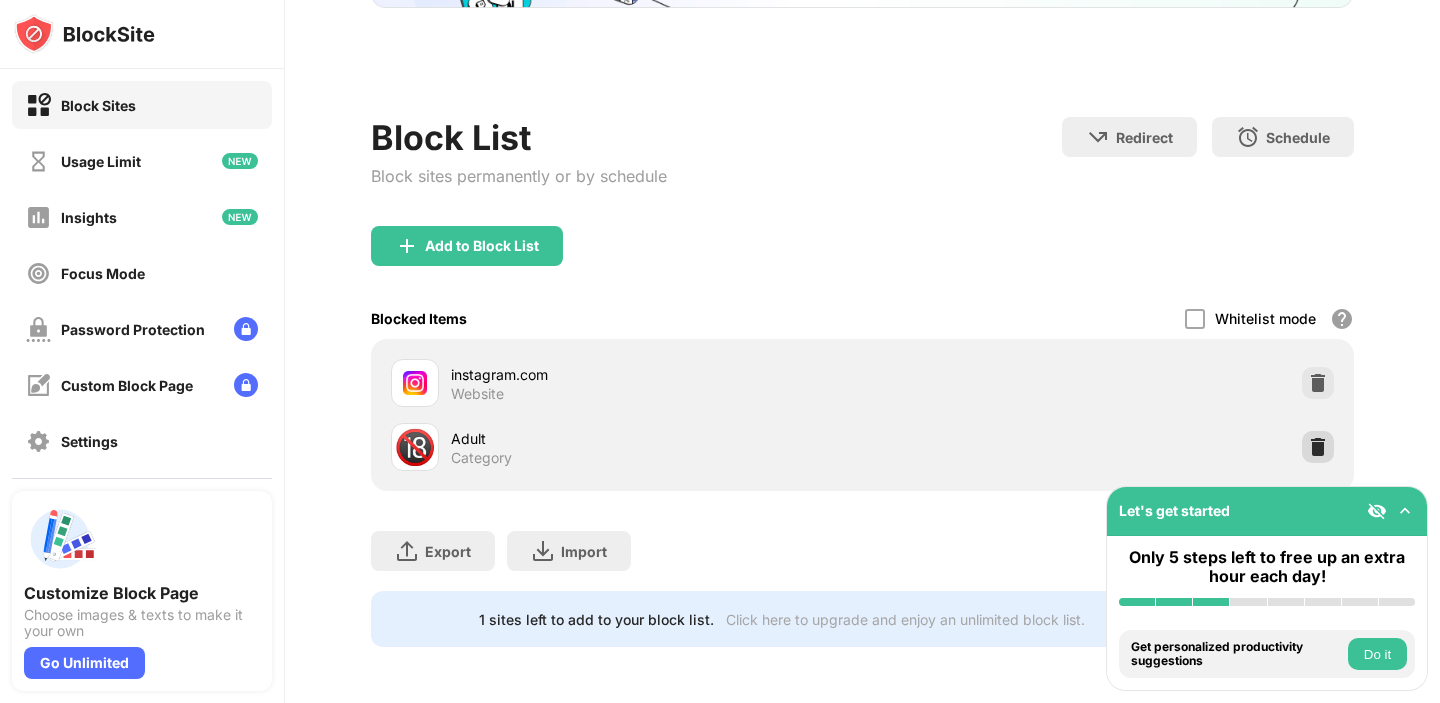 click at bounding box center [1318, 447] 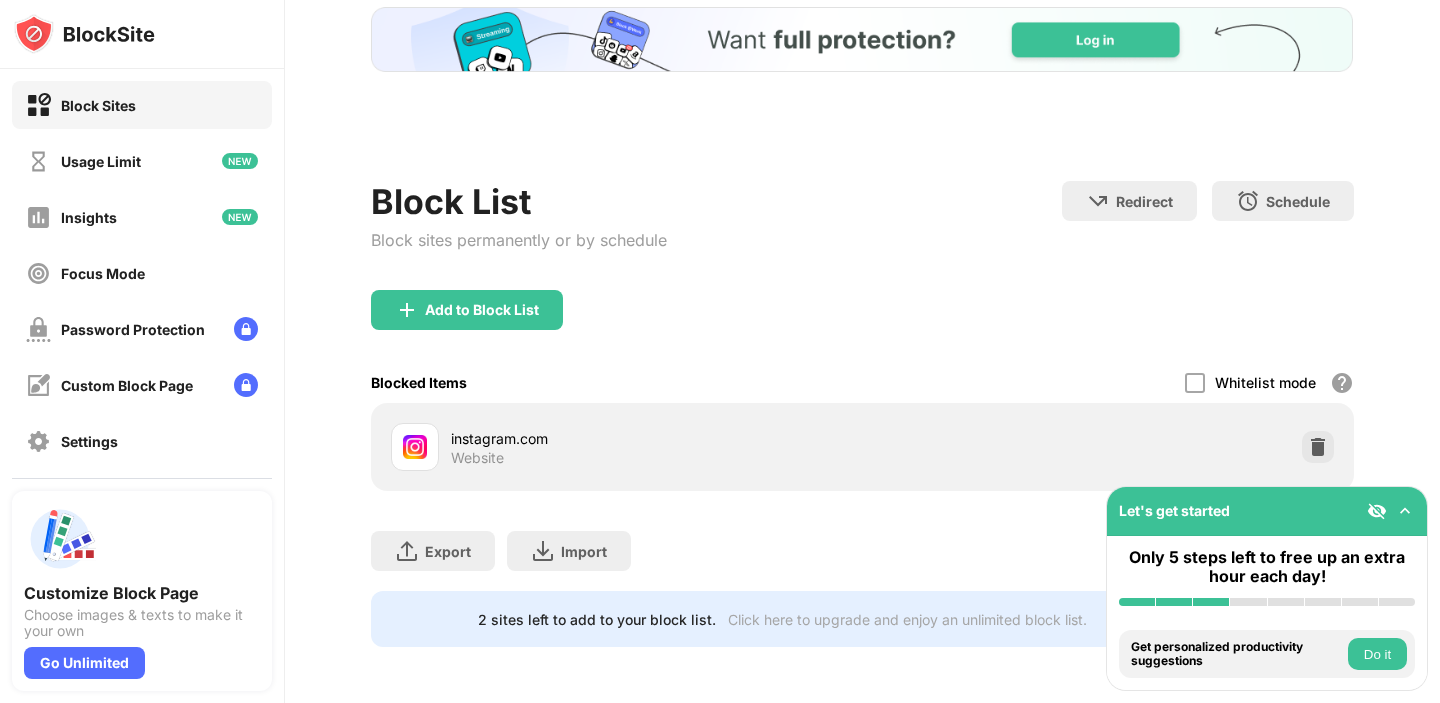 scroll, scrollTop: 118, scrollLeft: 0, axis: vertical 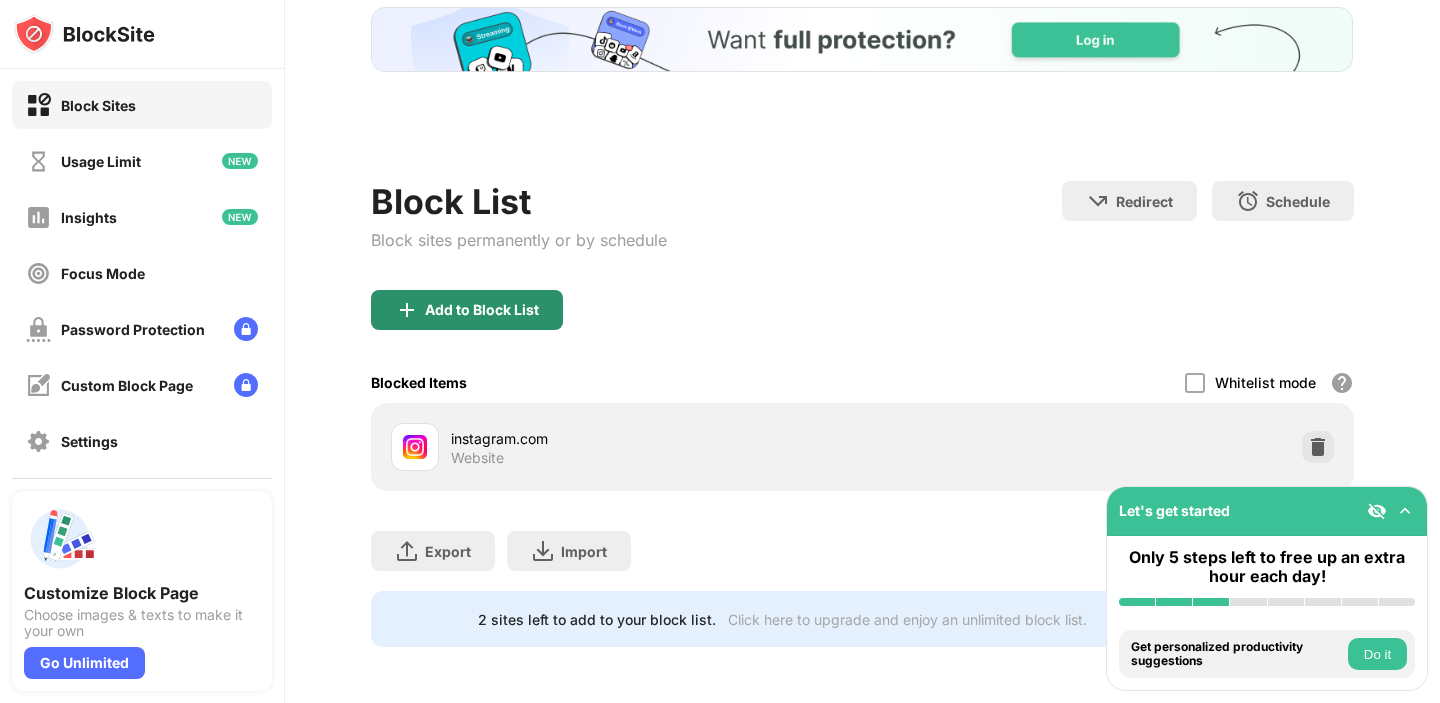 click on "Add to Block List" at bounding box center [467, 310] 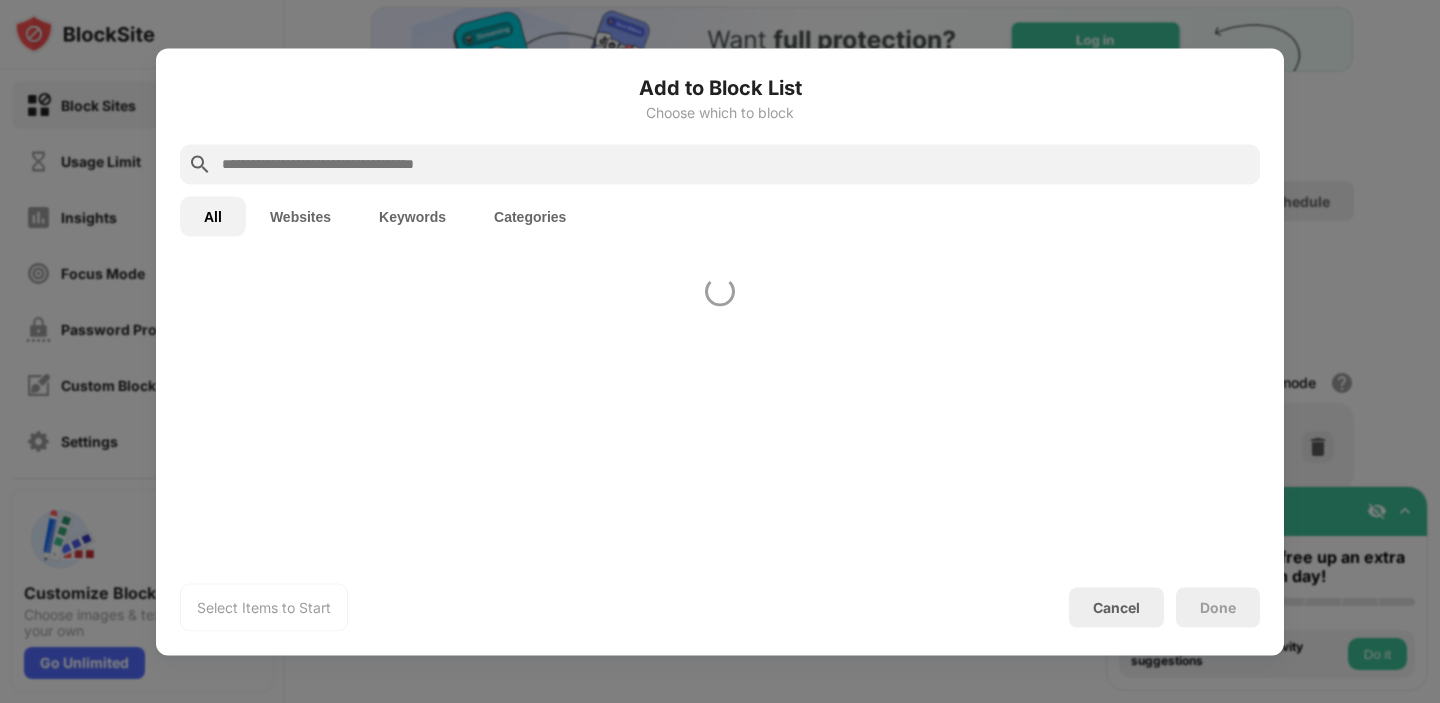scroll, scrollTop: 0, scrollLeft: 0, axis: both 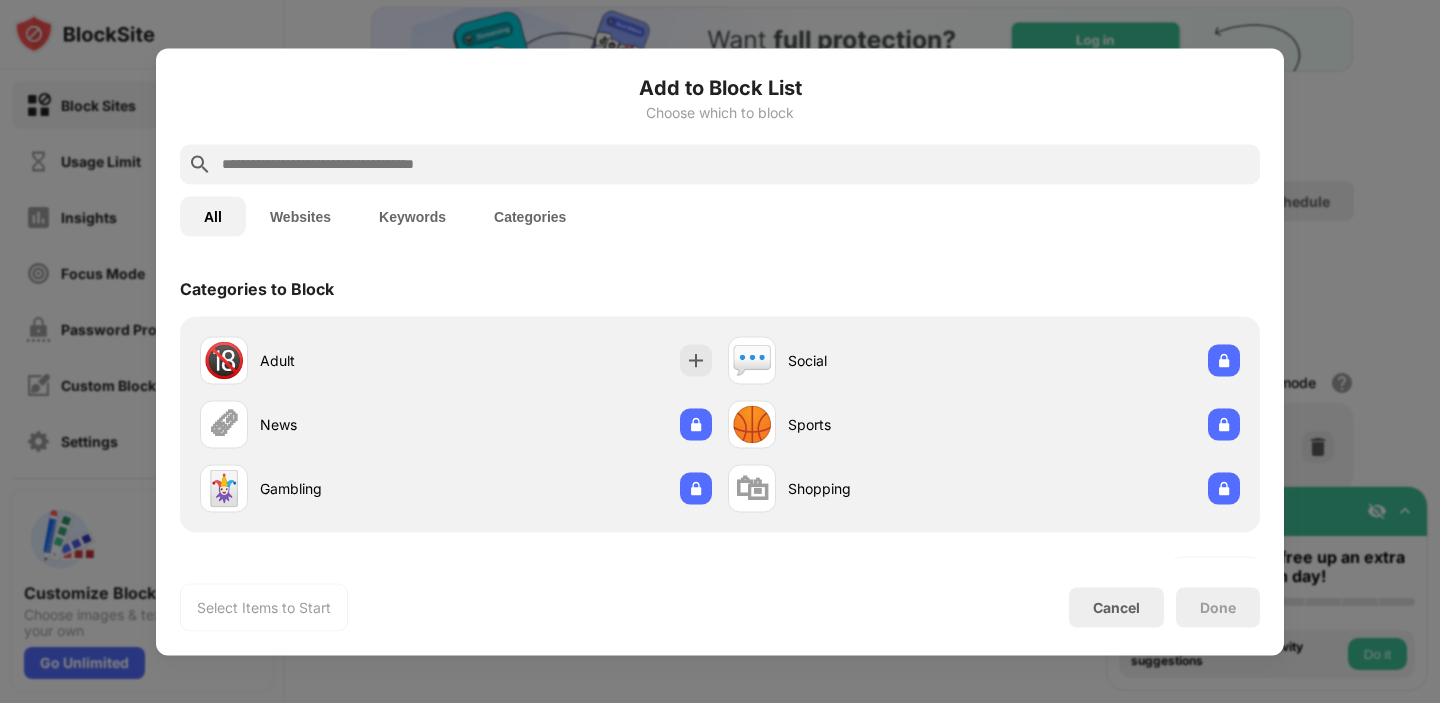 click at bounding box center [736, 164] 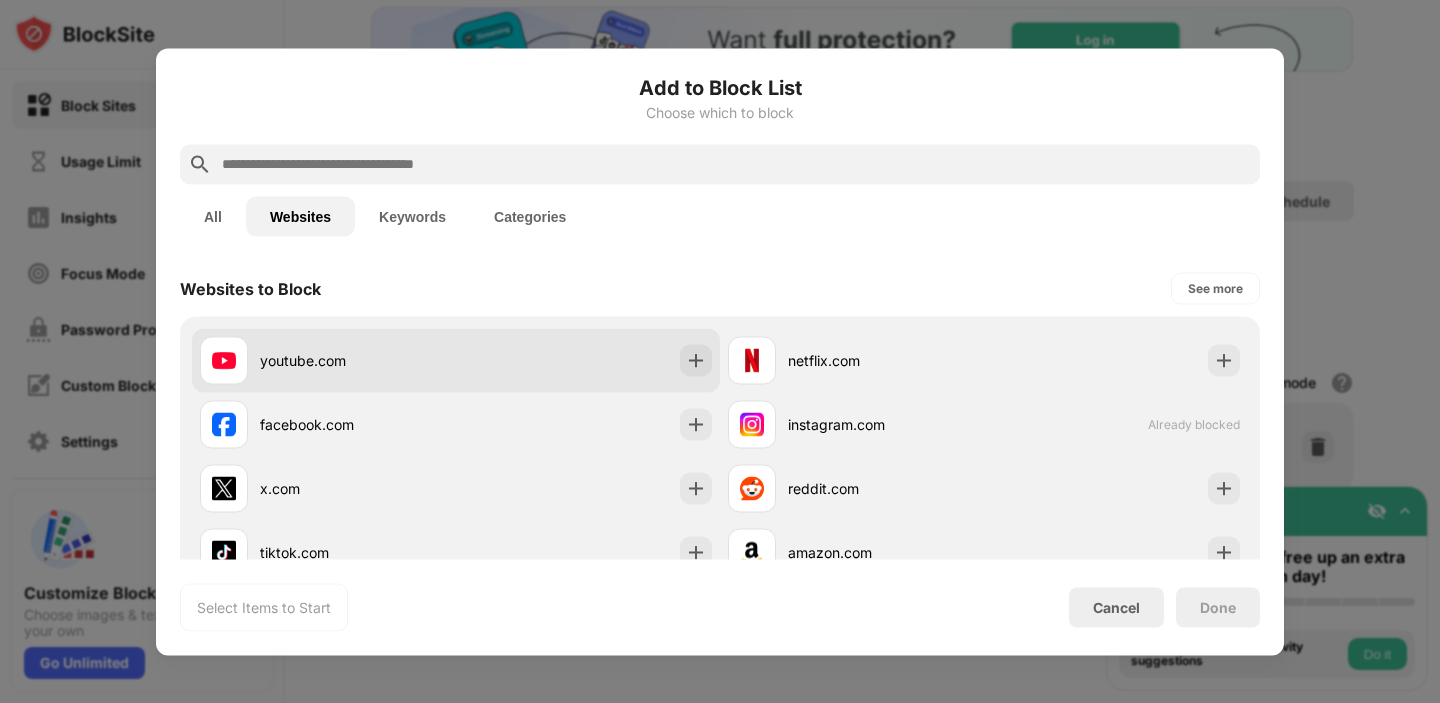 click on "youtube.com" at bounding box center [358, 360] 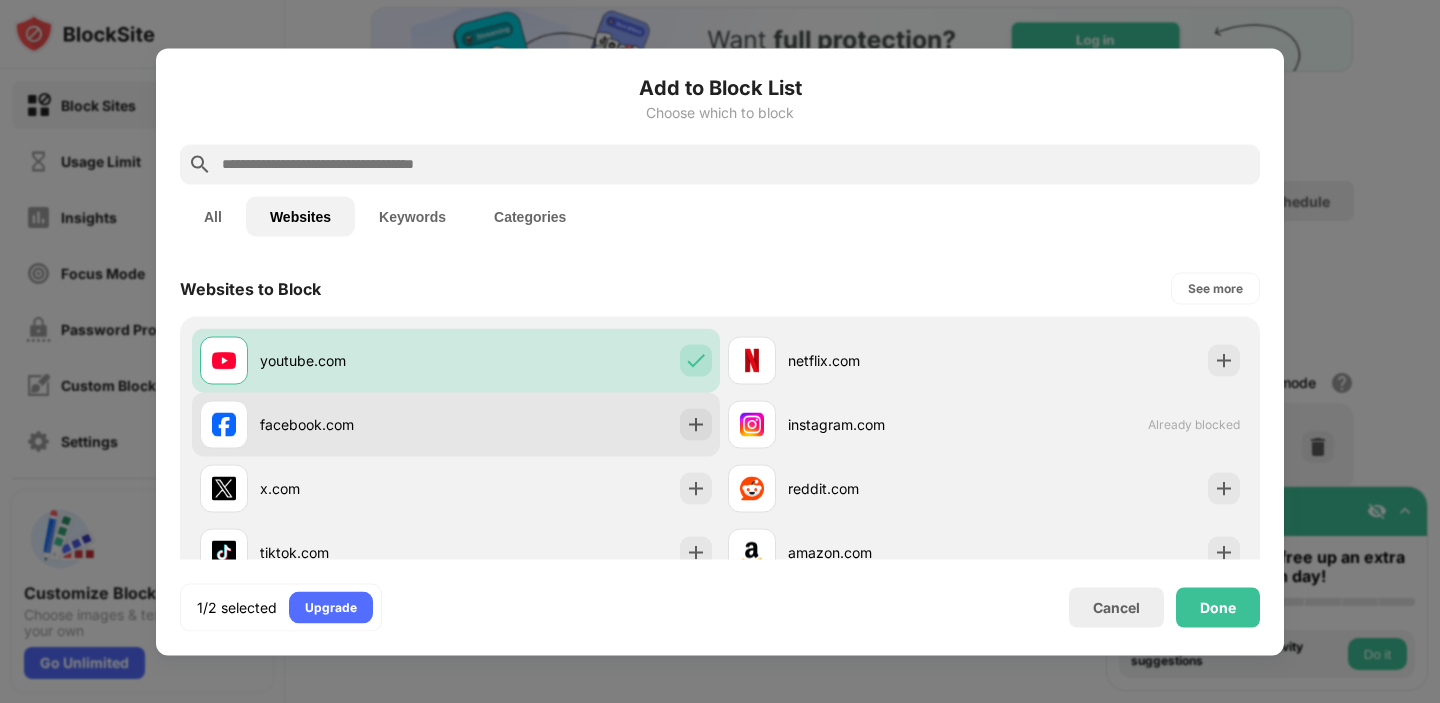 click on "facebook.com" at bounding box center [456, 424] 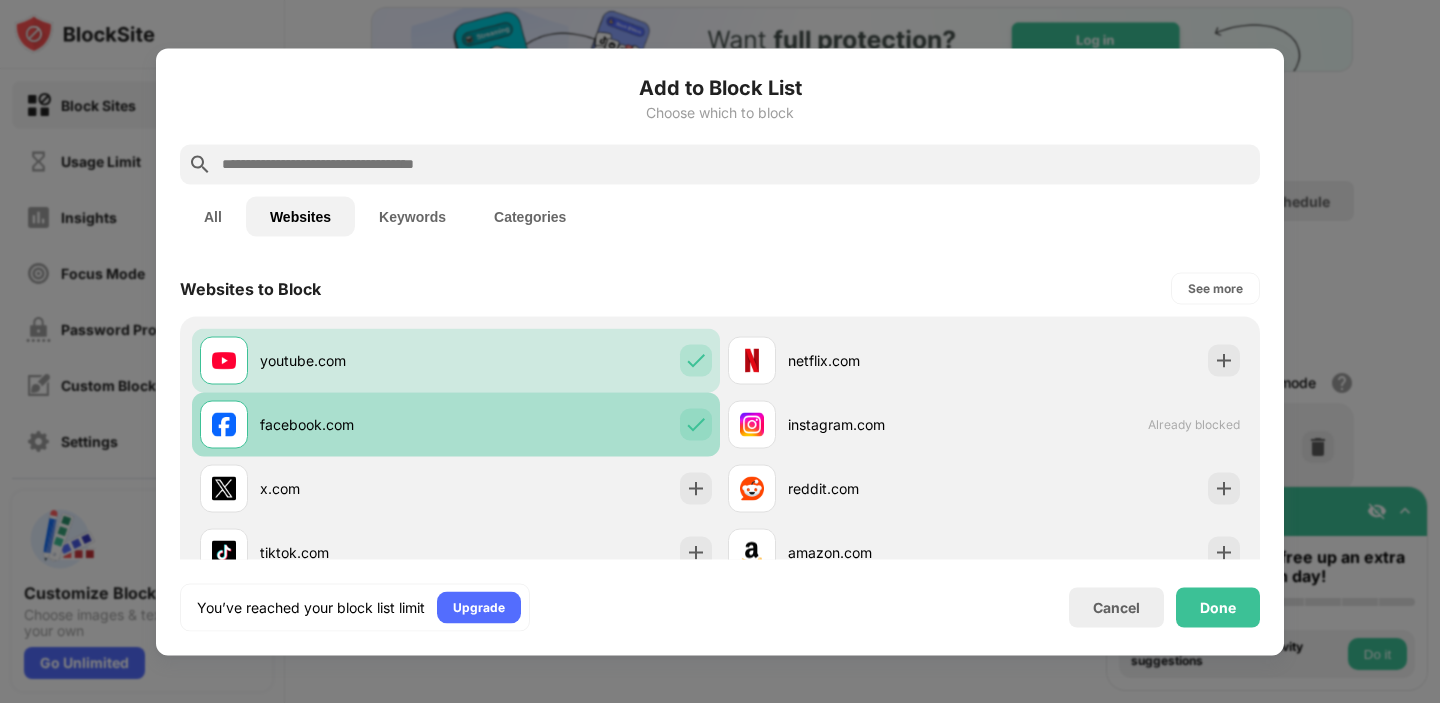 scroll, scrollTop: 0, scrollLeft: 0, axis: both 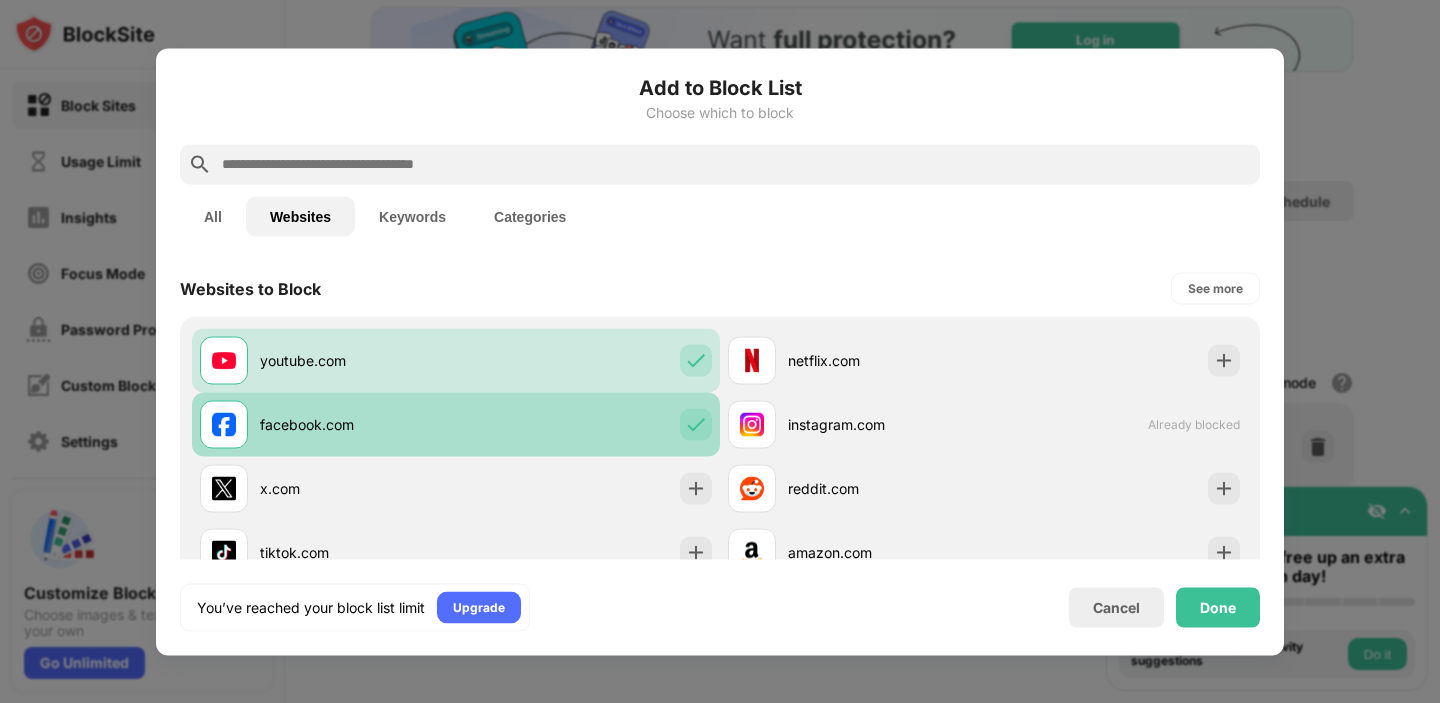 click on "facebook.com" at bounding box center [456, 424] 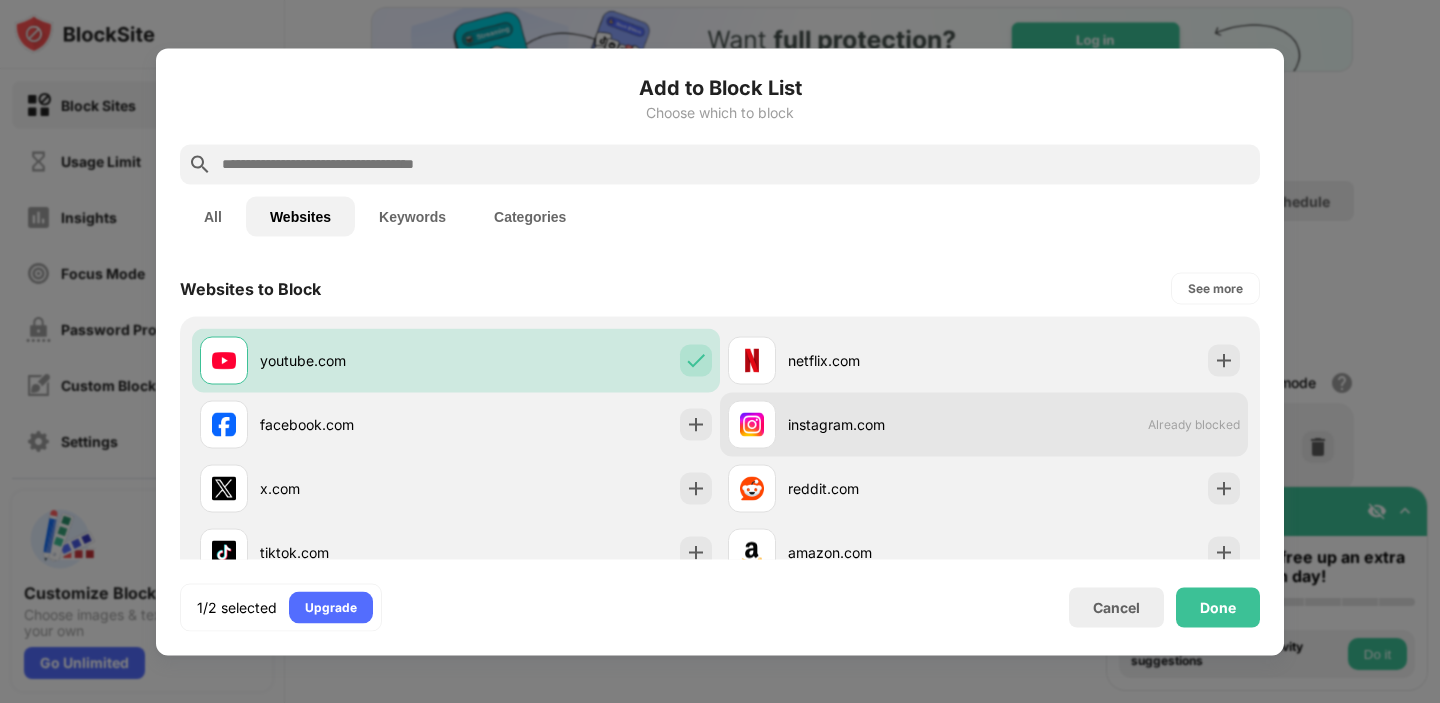 click on "instagram.com" at bounding box center [886, 424] 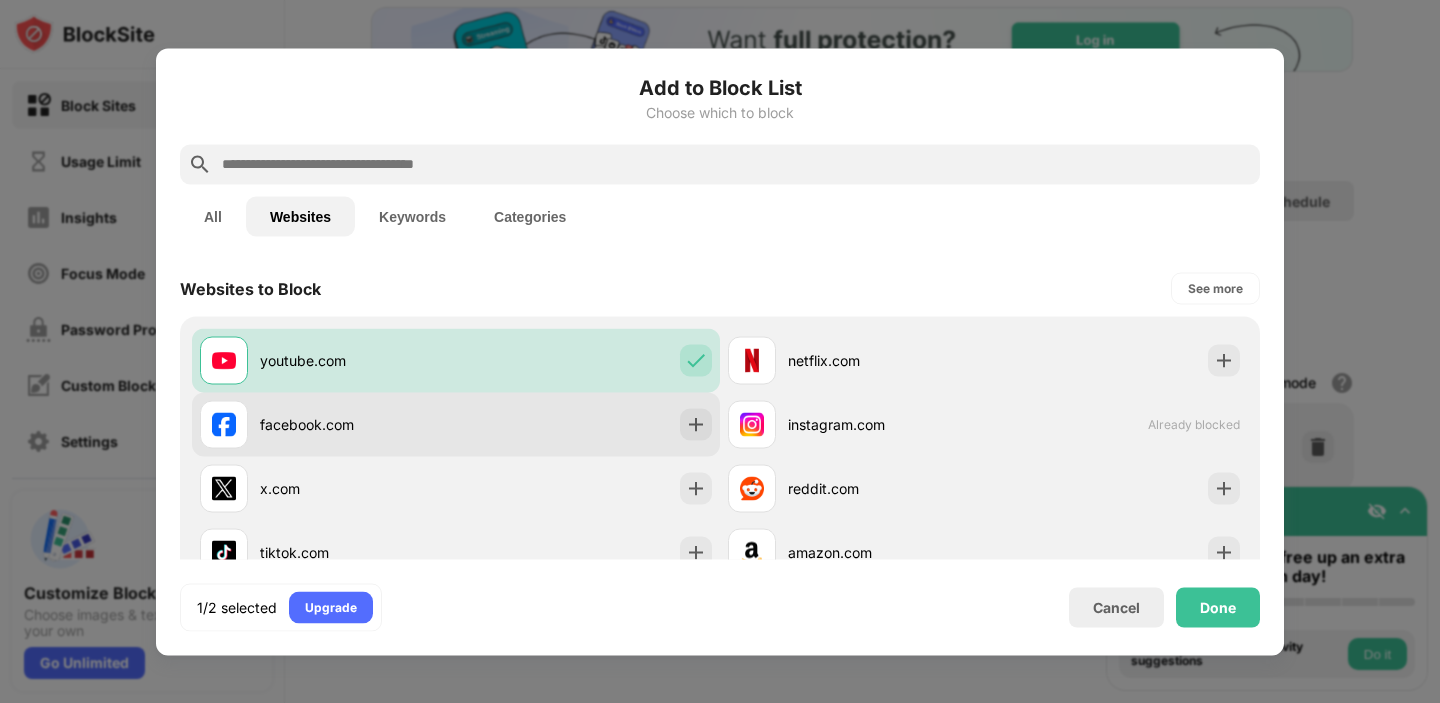click on "facebook.com" at bounding box center [358, 424] 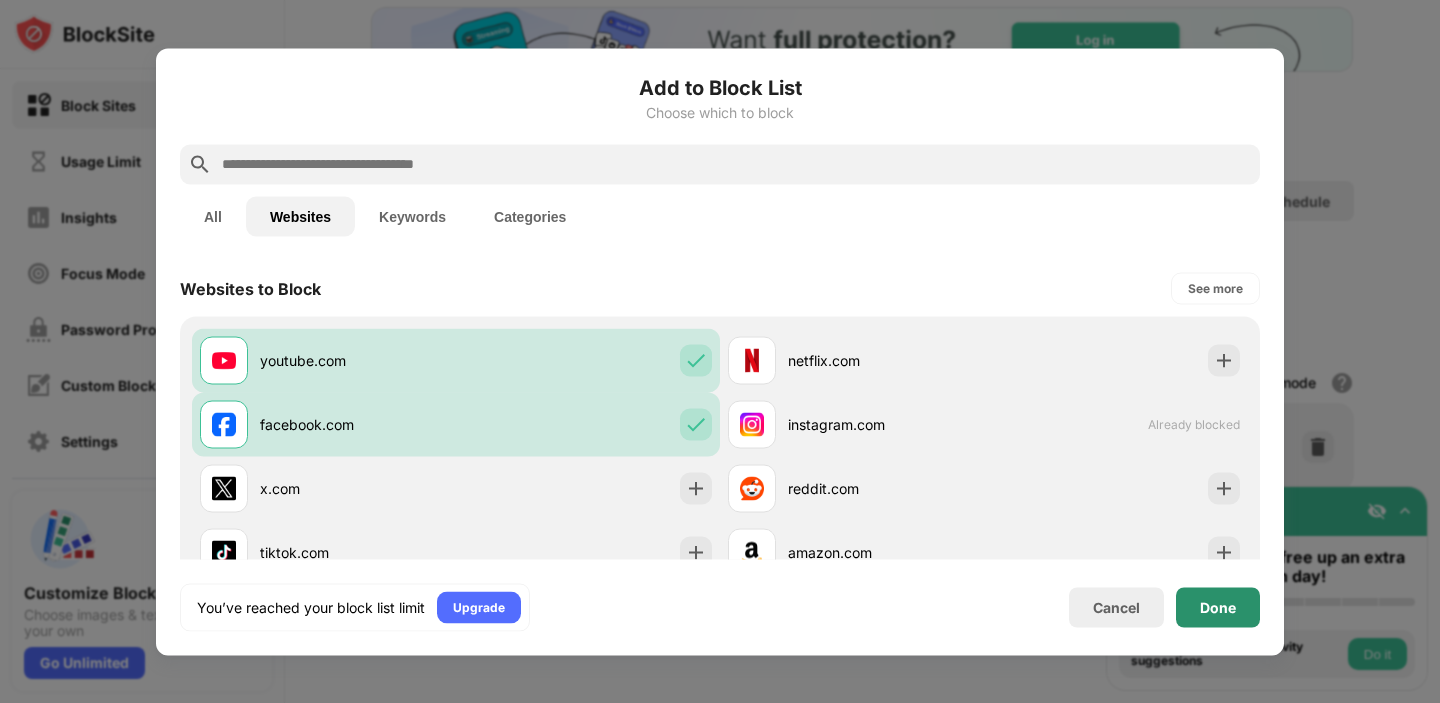 click on "Done" at bounding box center (1218, 607) 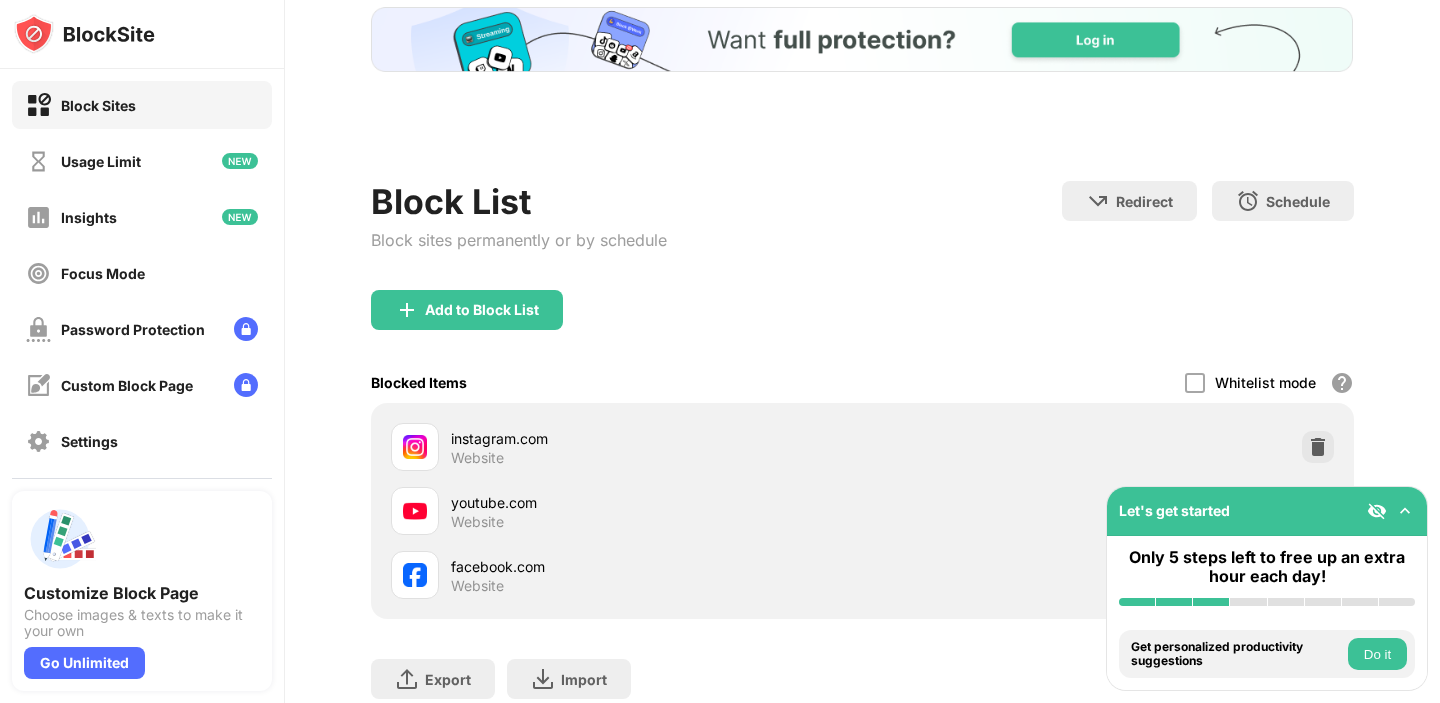scroll, scrollTop: 0, scrollLeft: 0, axis: both 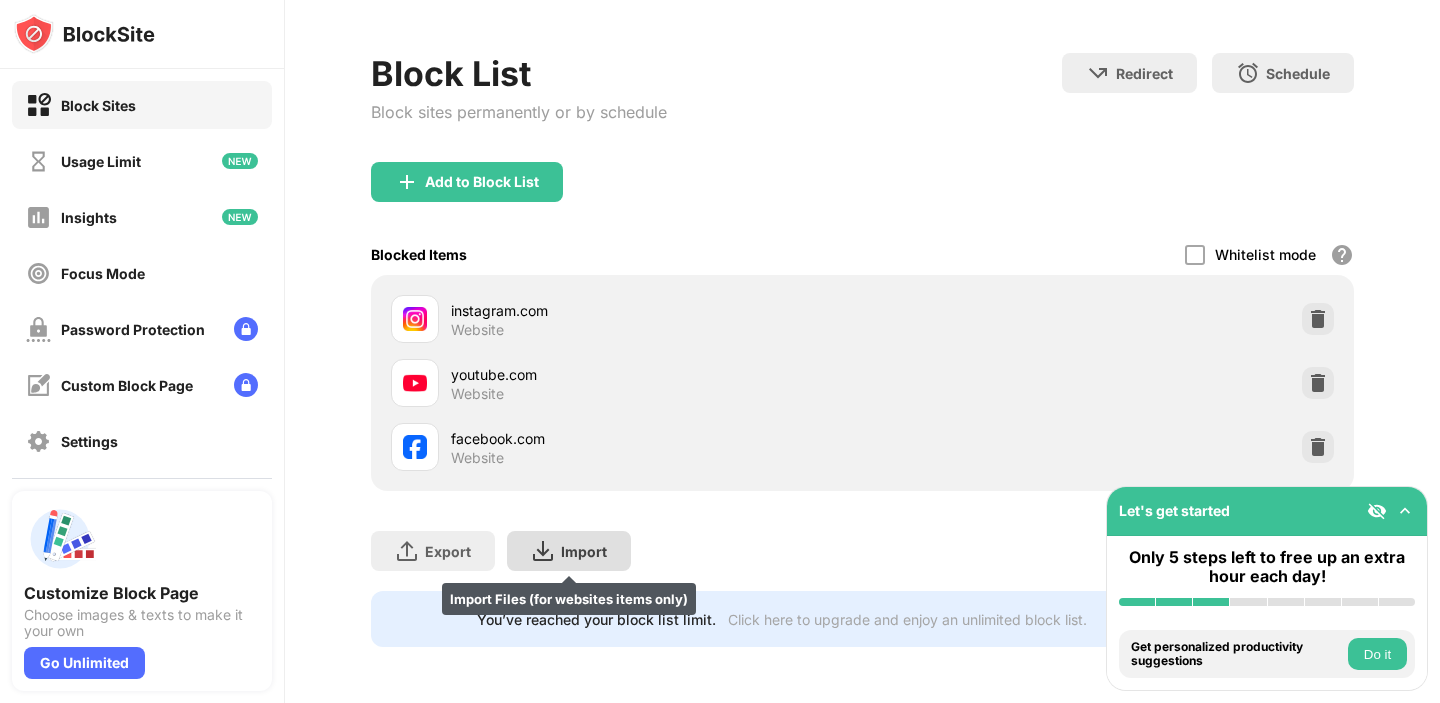 click at bounding box center [543, 551] 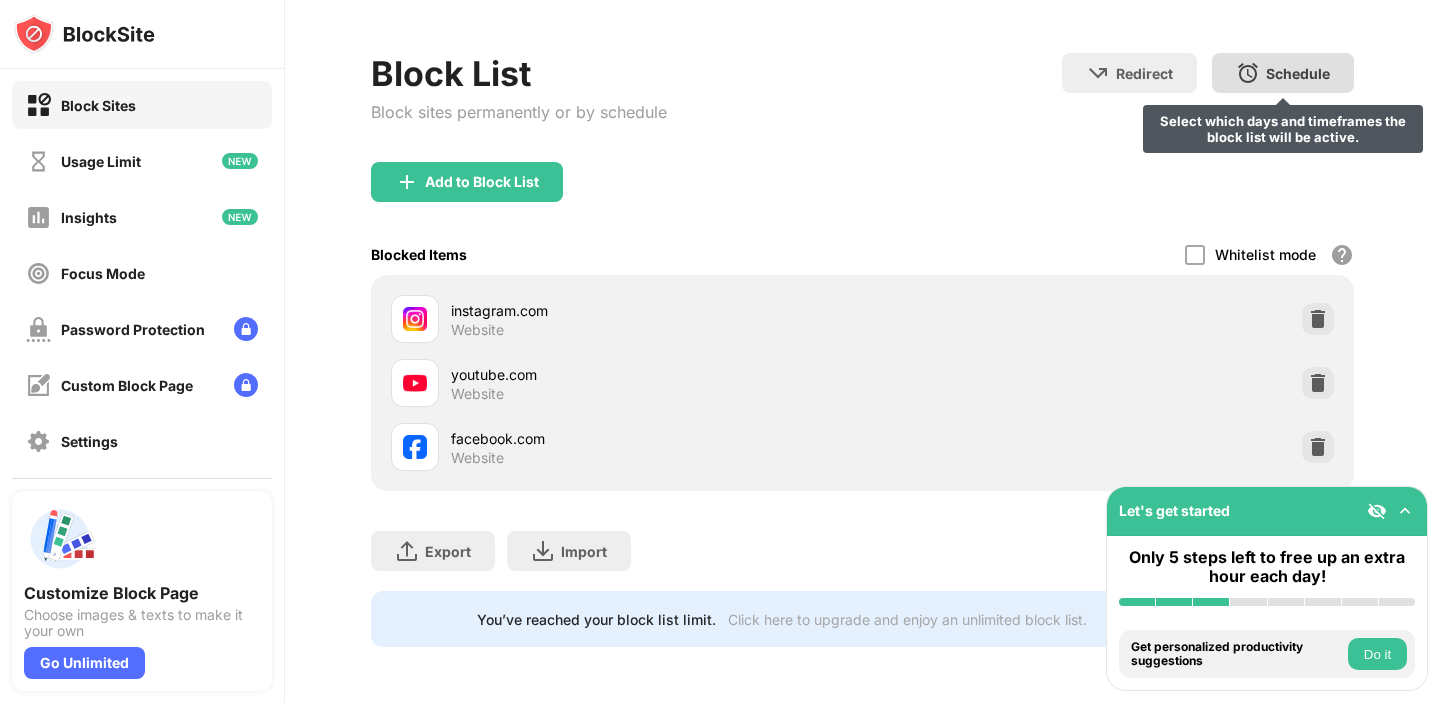 click on "Schedule Select which days and timeframes the block list will be active." at bounding box center [1283, 73] 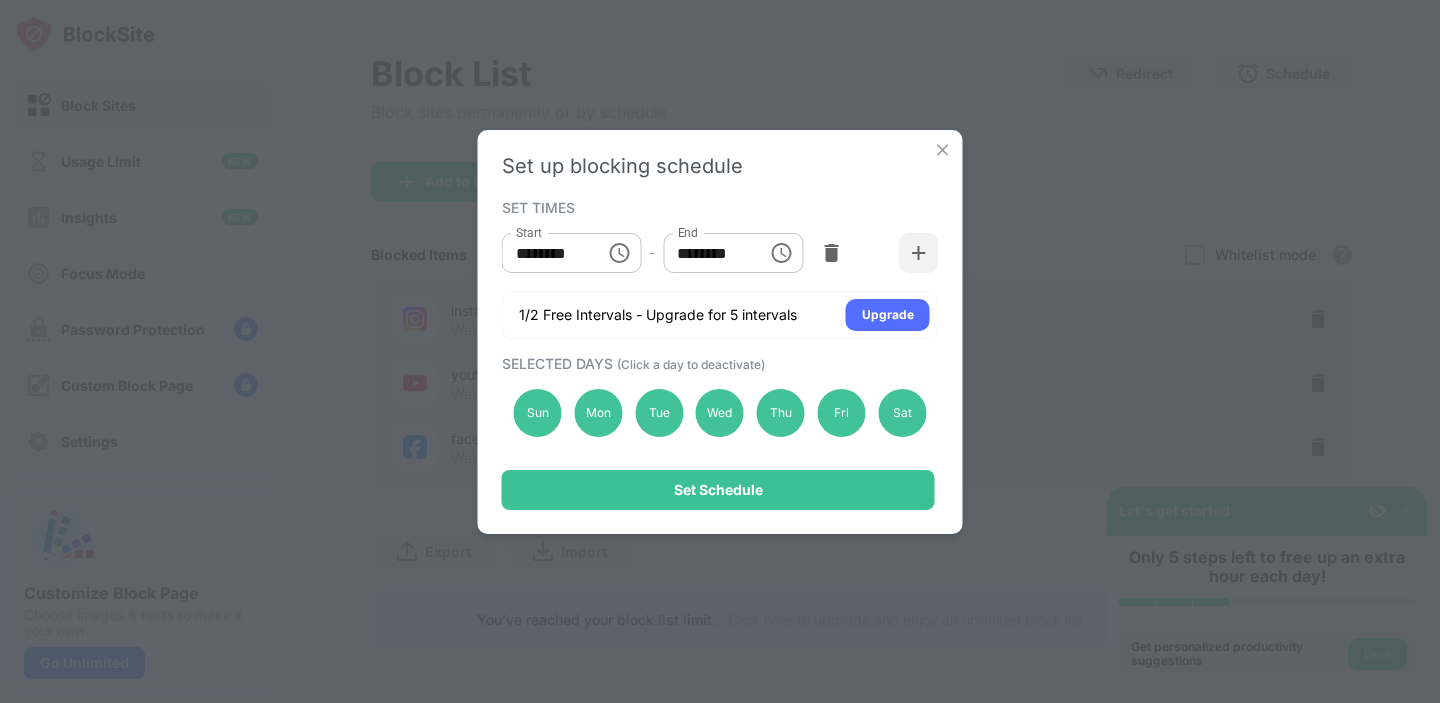 click 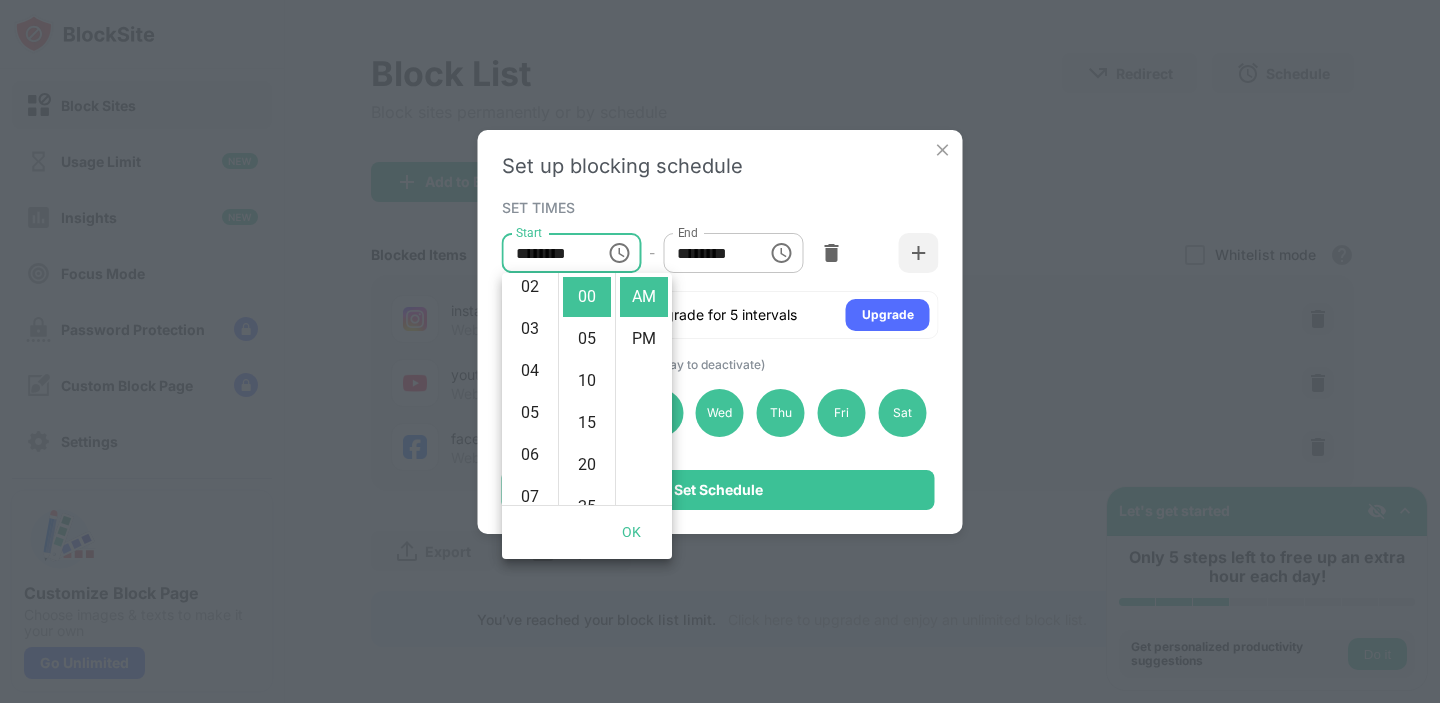 scroll, scrollTop: 0, scrollLeft: 0, axis: both 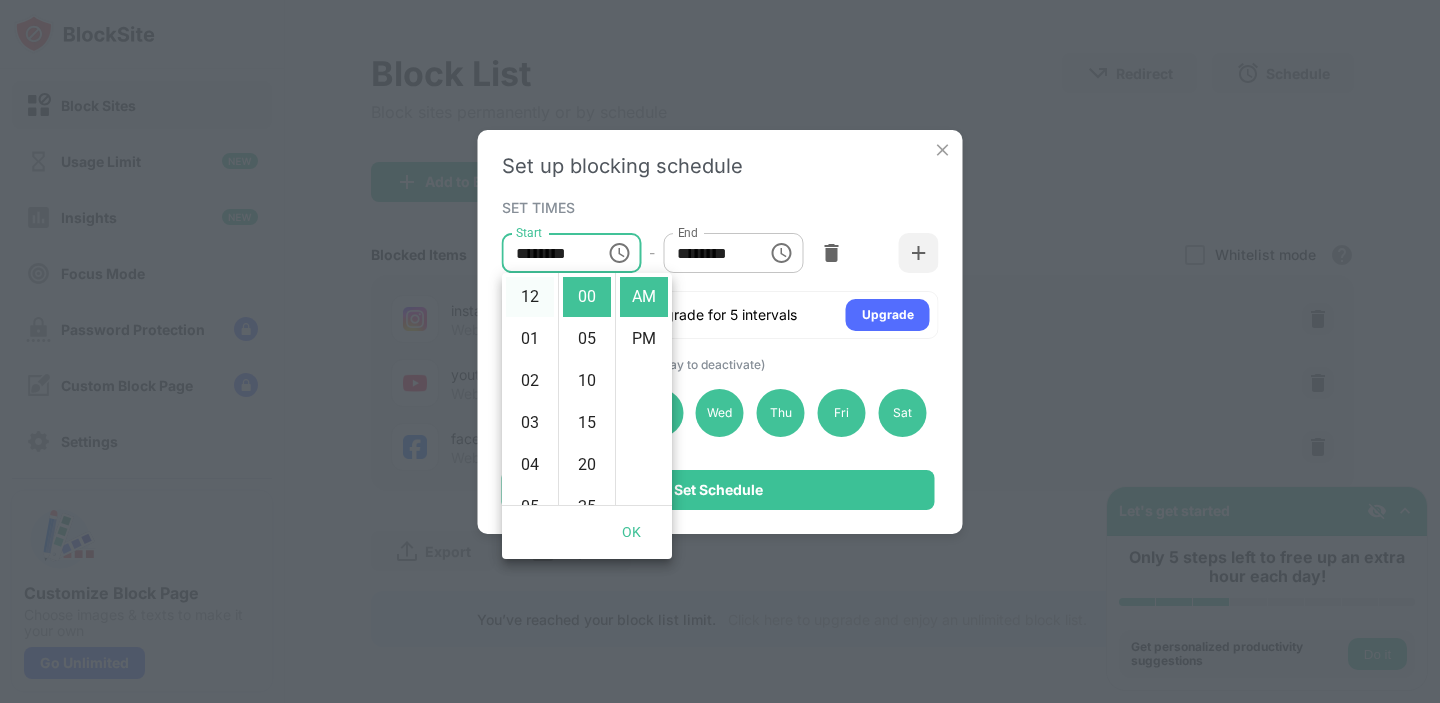 click on "12" at bounding box center (530, 297) 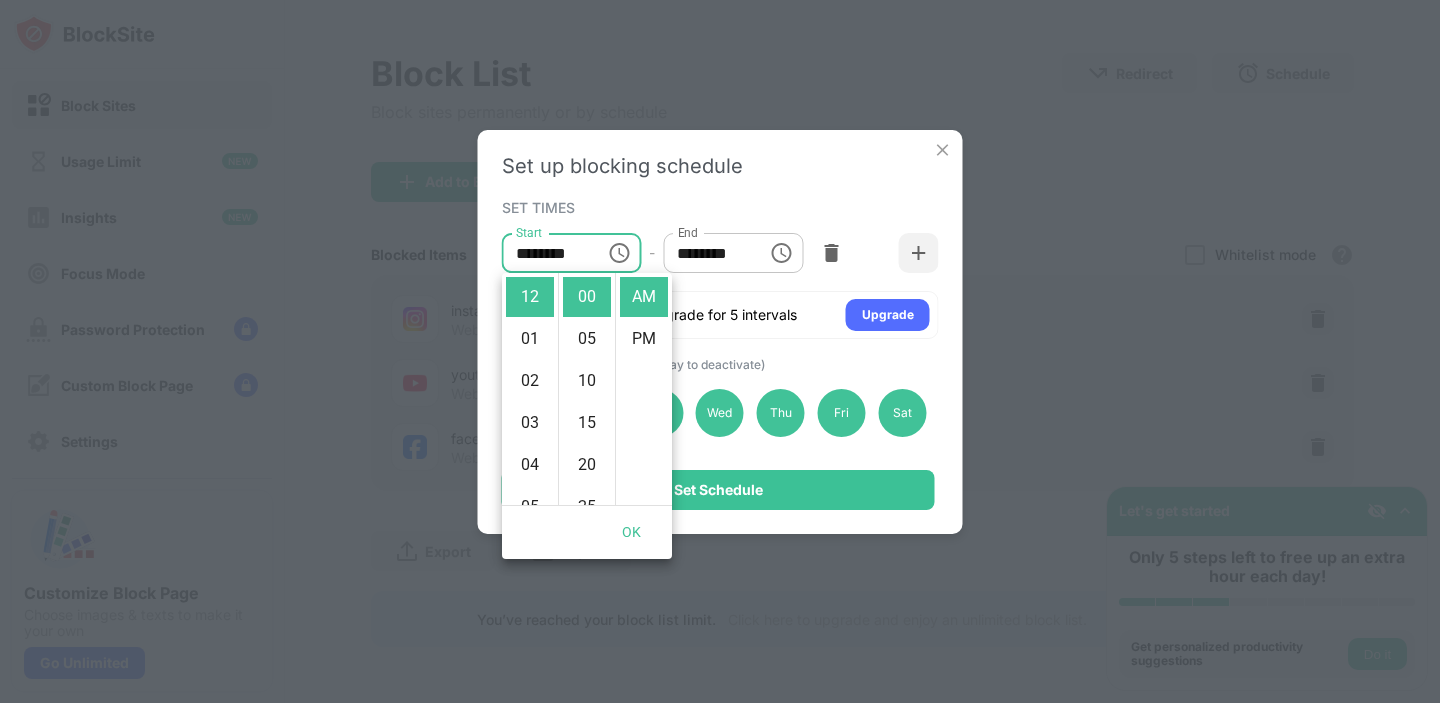 click on "********" at bounding box center (708, 253) 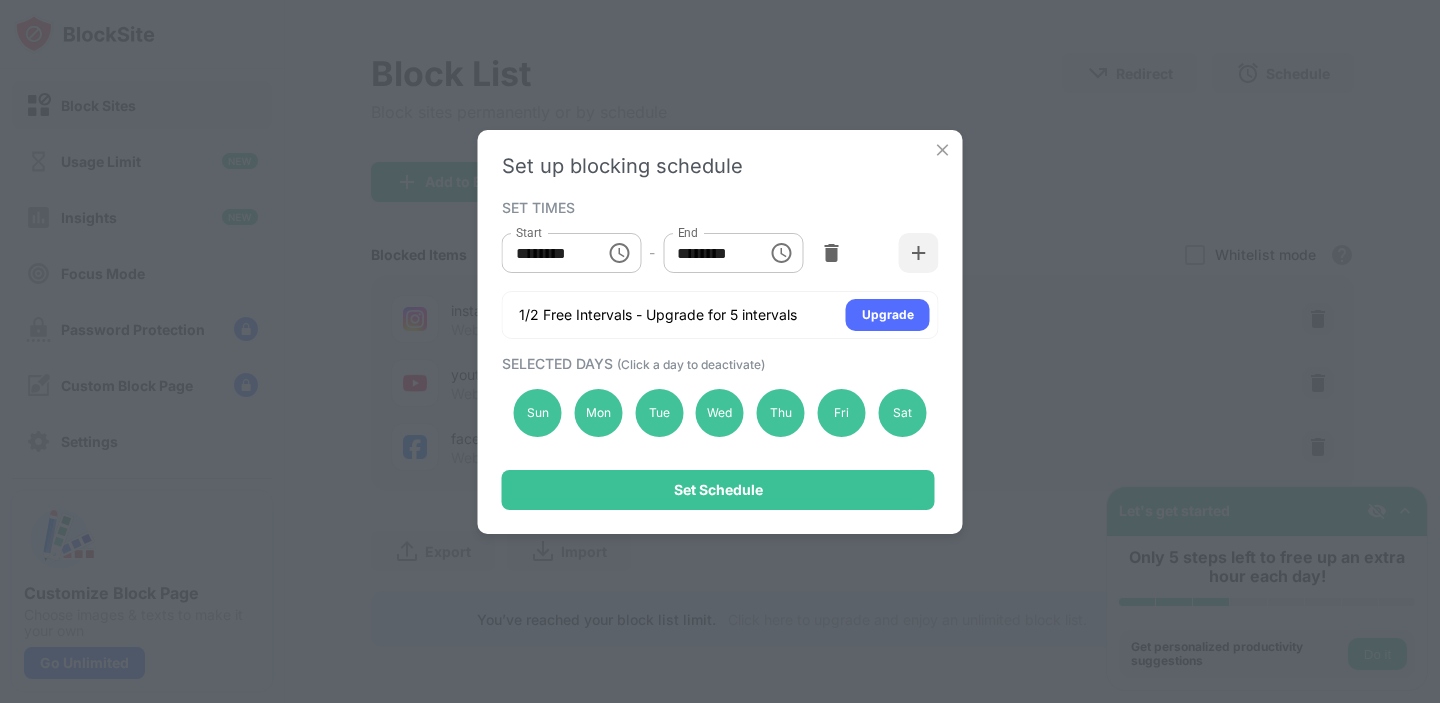 click on "********" at bounding box center [708, 253] 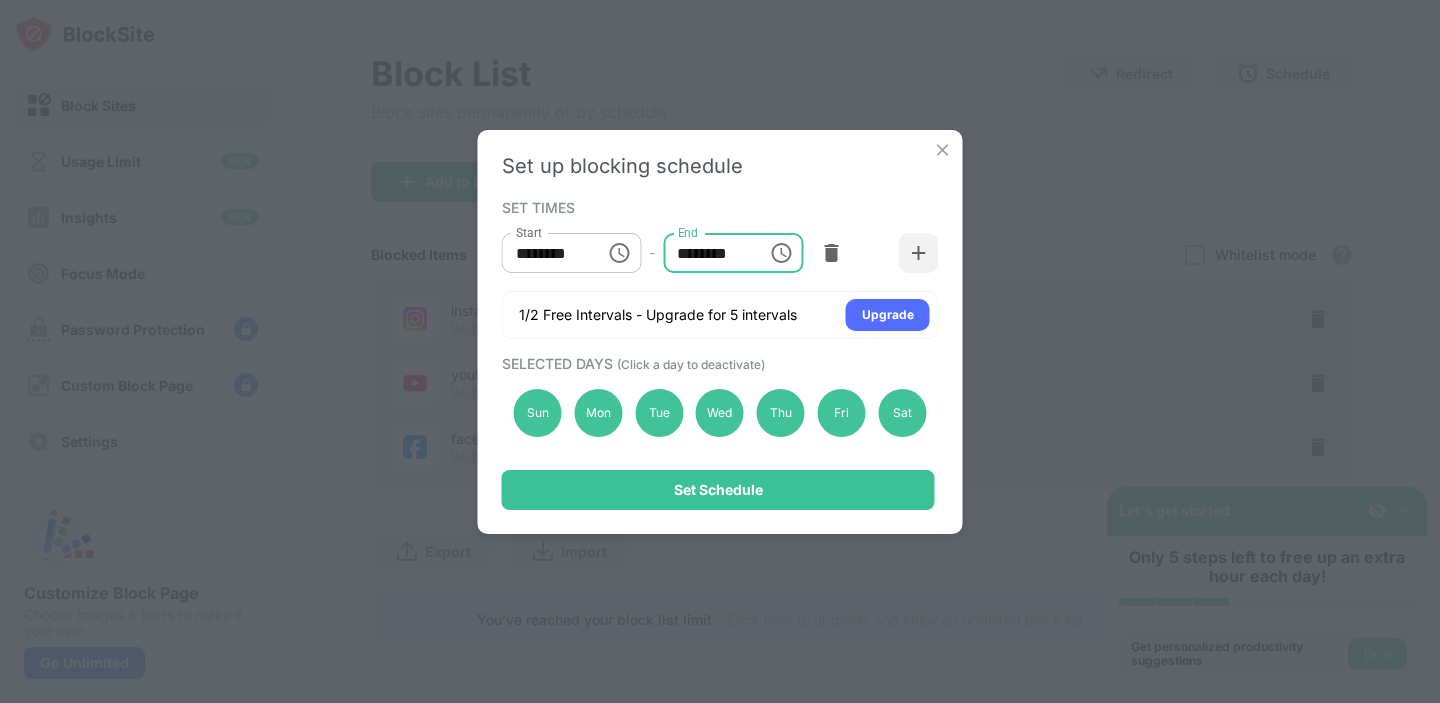 click on "********" at bounding box center (708, 253) 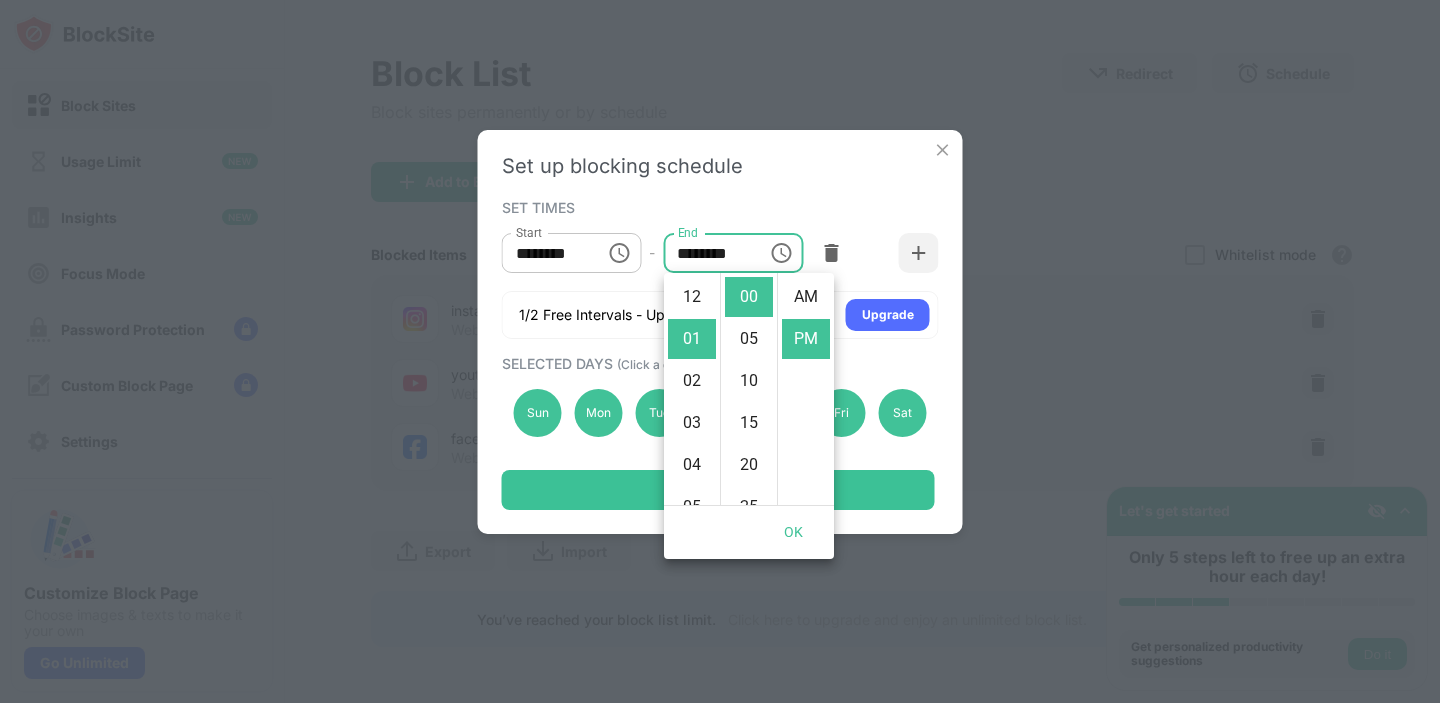 scroll, scrollTop: 42, scrollLeft: 0, axis: vertical 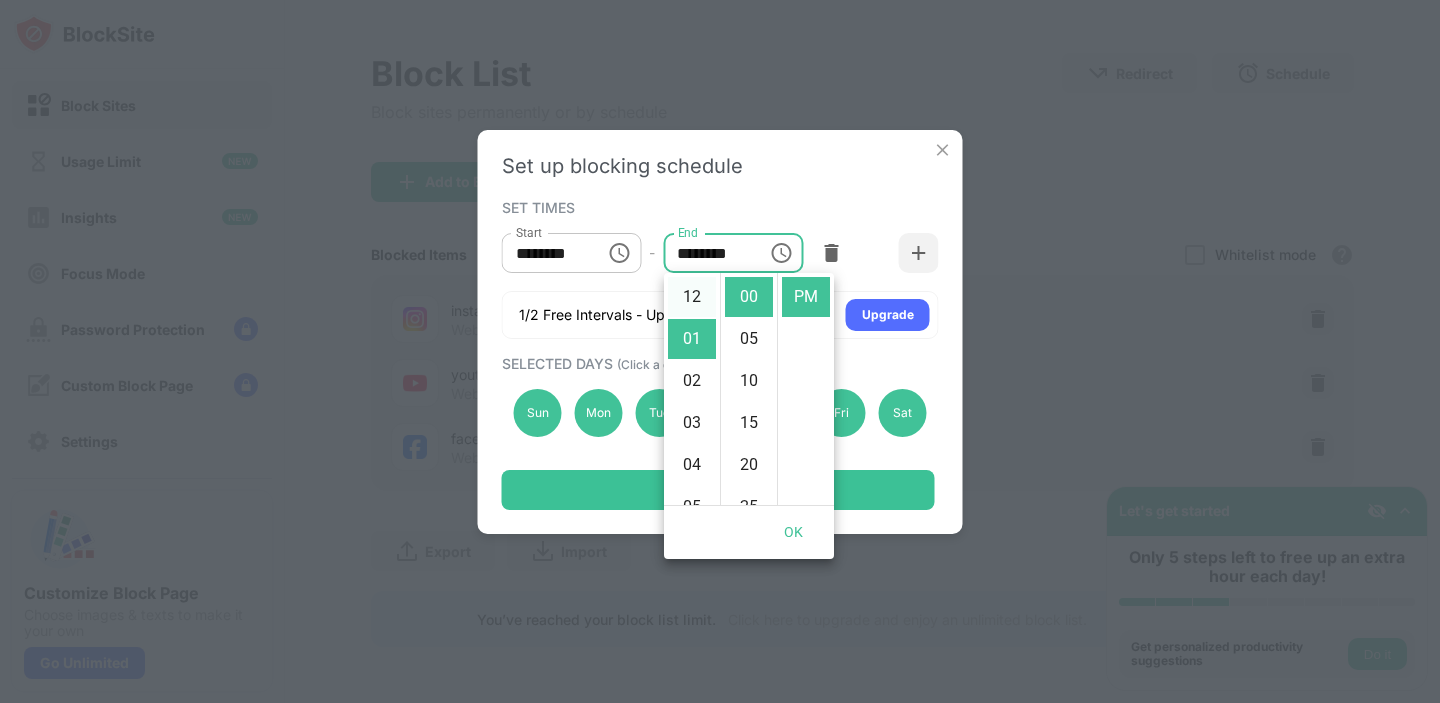 click on "12" at bounding box center (692, 297) 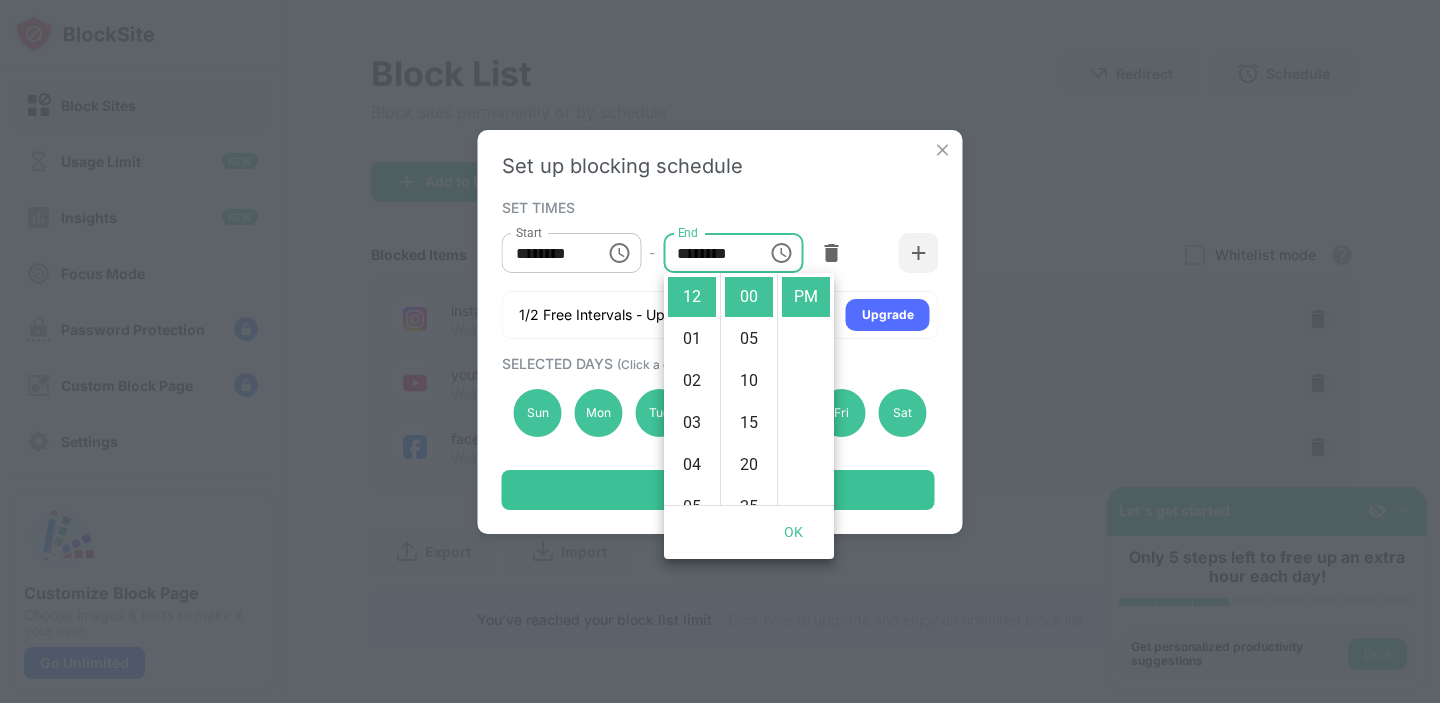 click on "SET TIMES Start ******** Start - End ******** End 1/2 Free Intervals - Upgrade for 5 intervals Upgrade" at bounding box center (720, 266) 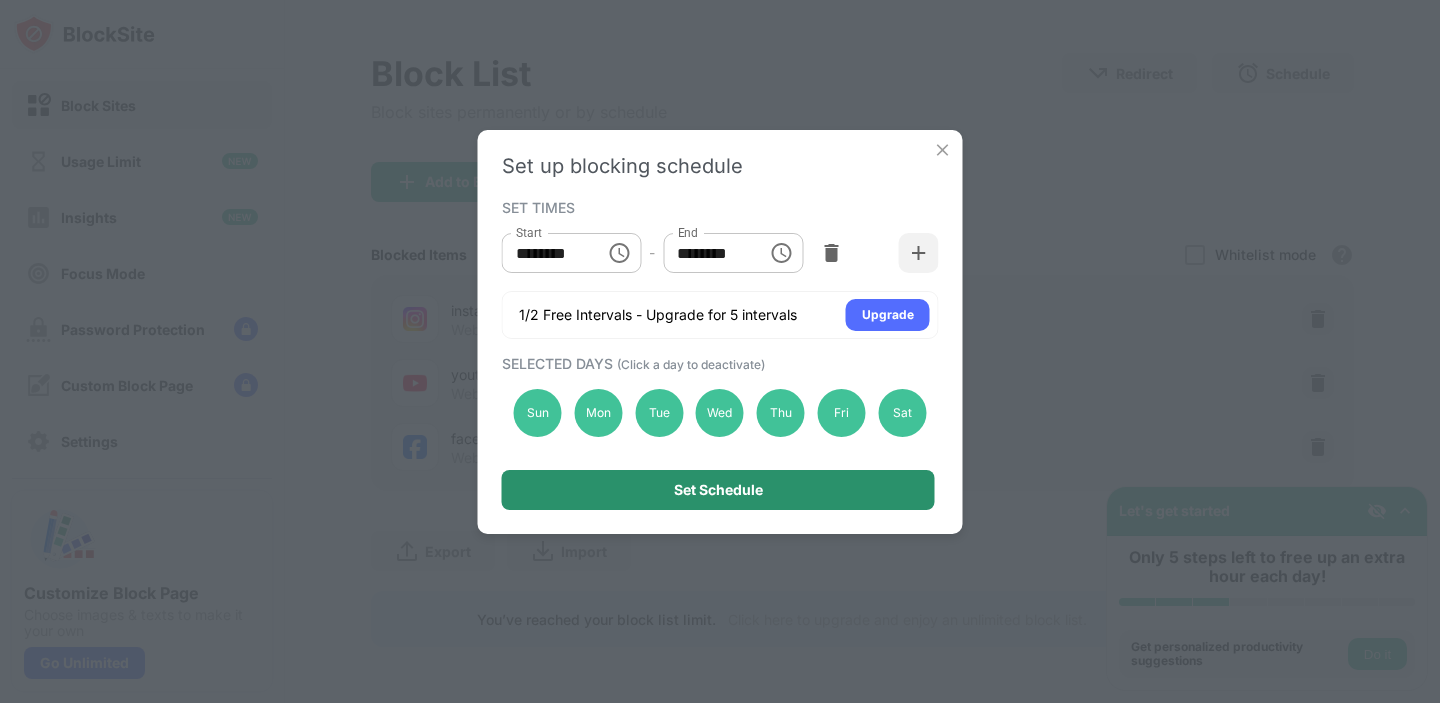 click on "Set Schedule" at bounding box center (718, 490) 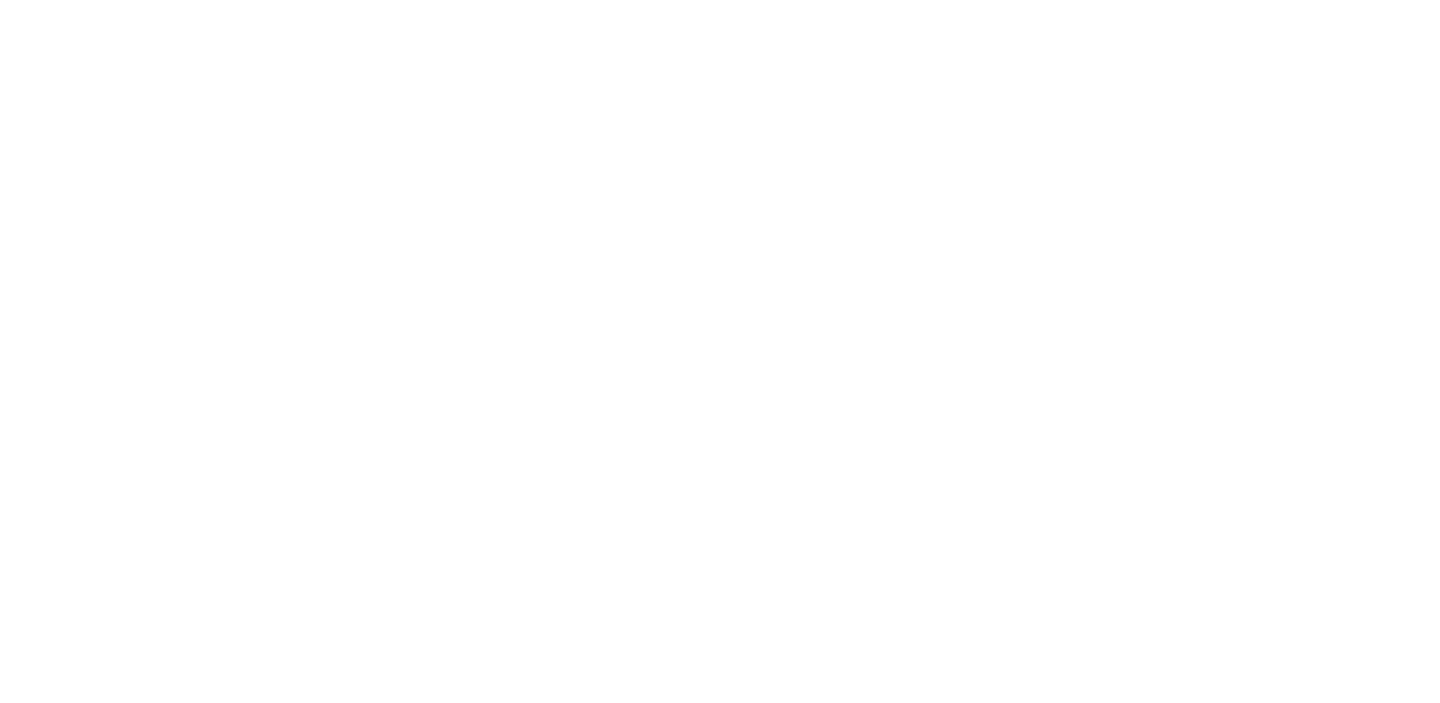scroll, scrollTop: 0, scrollLeft: 0, axis: both 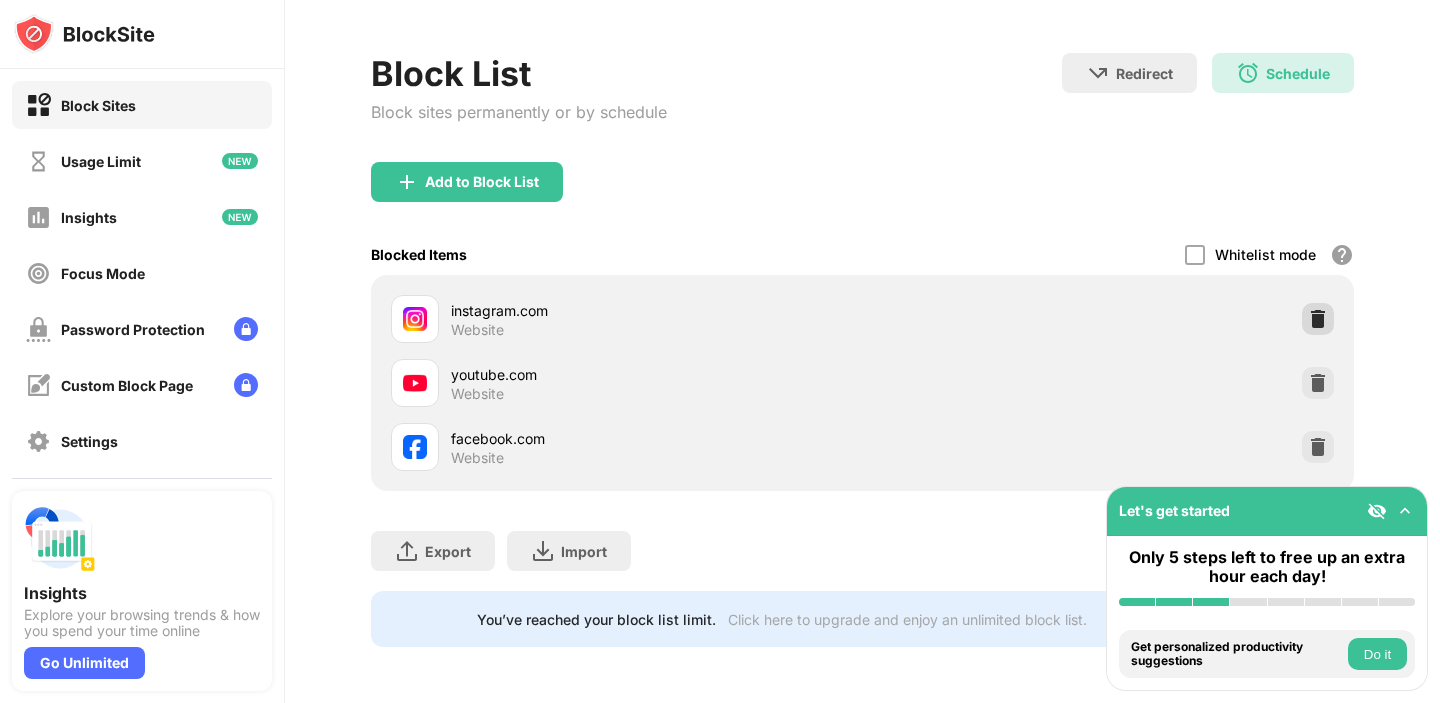 click at bounding box center (1318, 319) 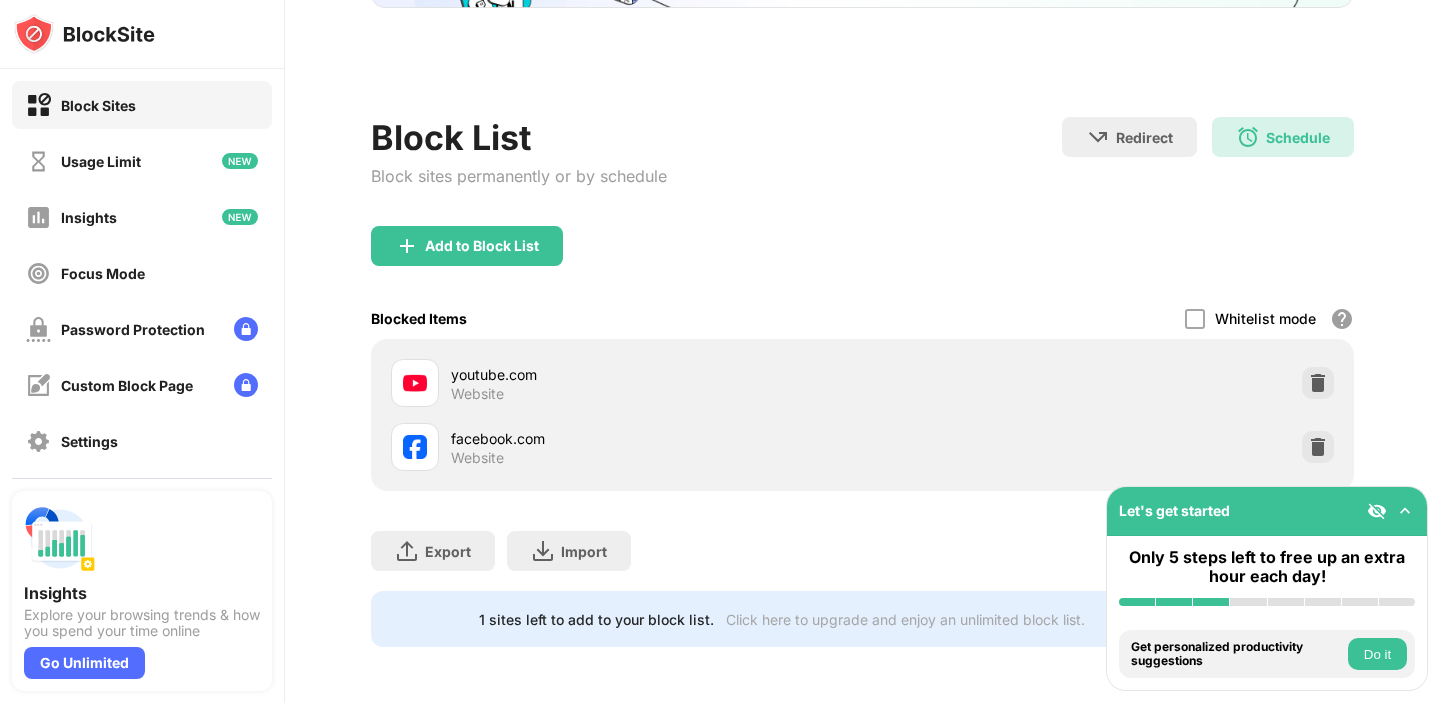 scroll, scrollTop: 182, scrollLeft: 0, axis: vertical 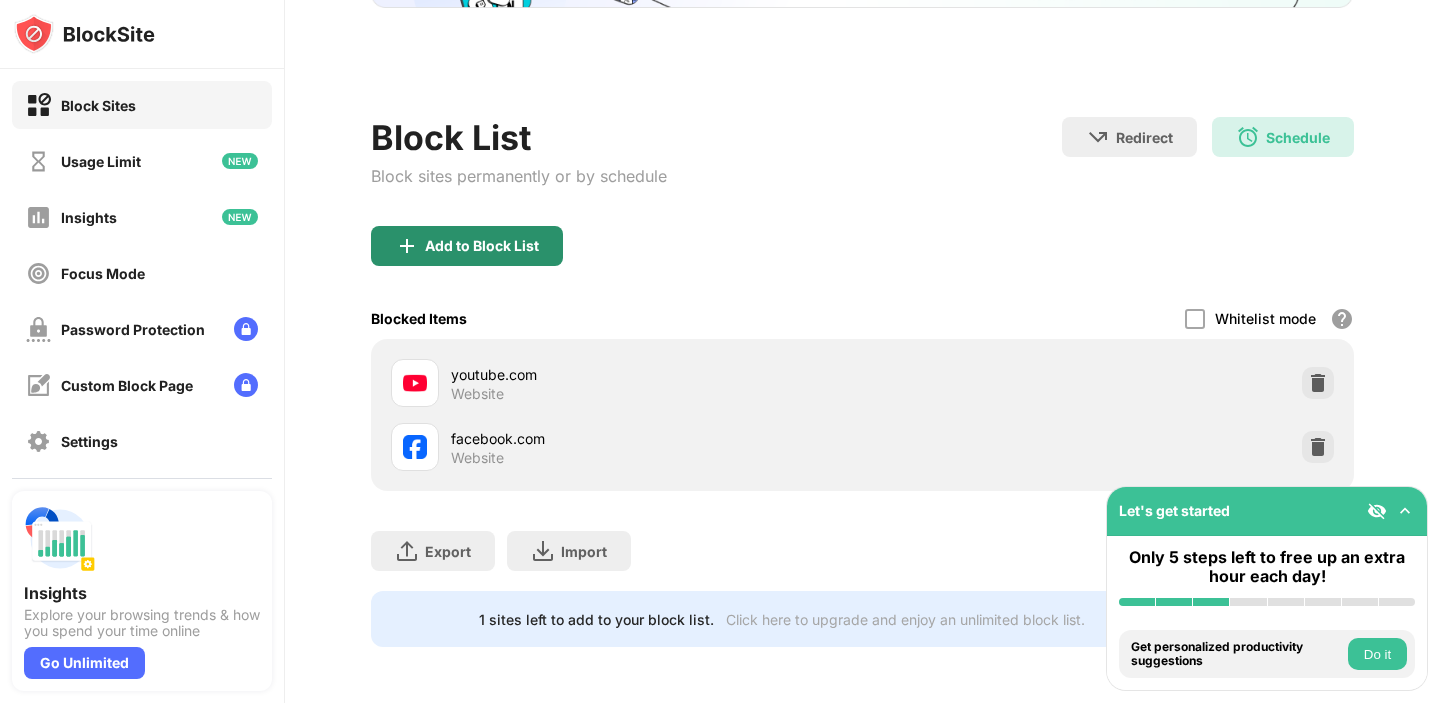 click on "Add to Block List" at bounding box center (482, 246) 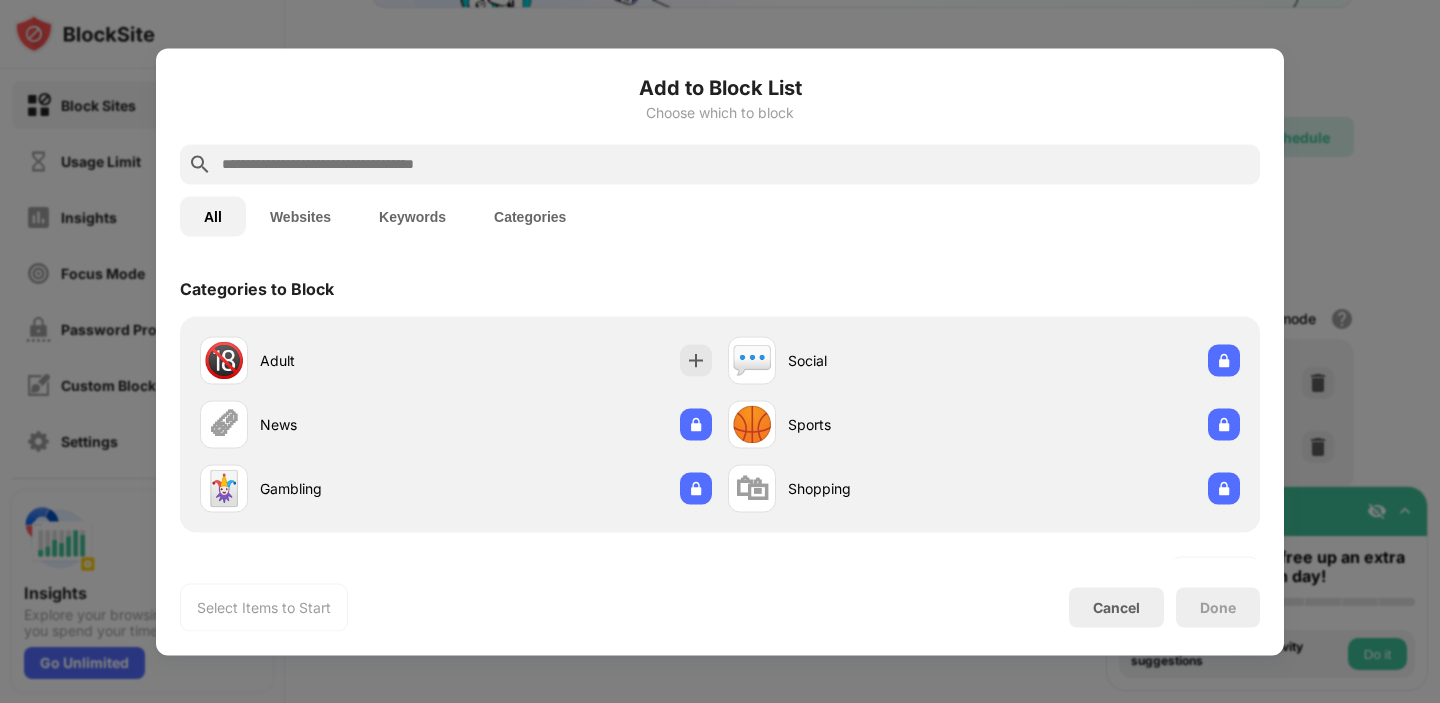 click at bounding box center (736, 164) 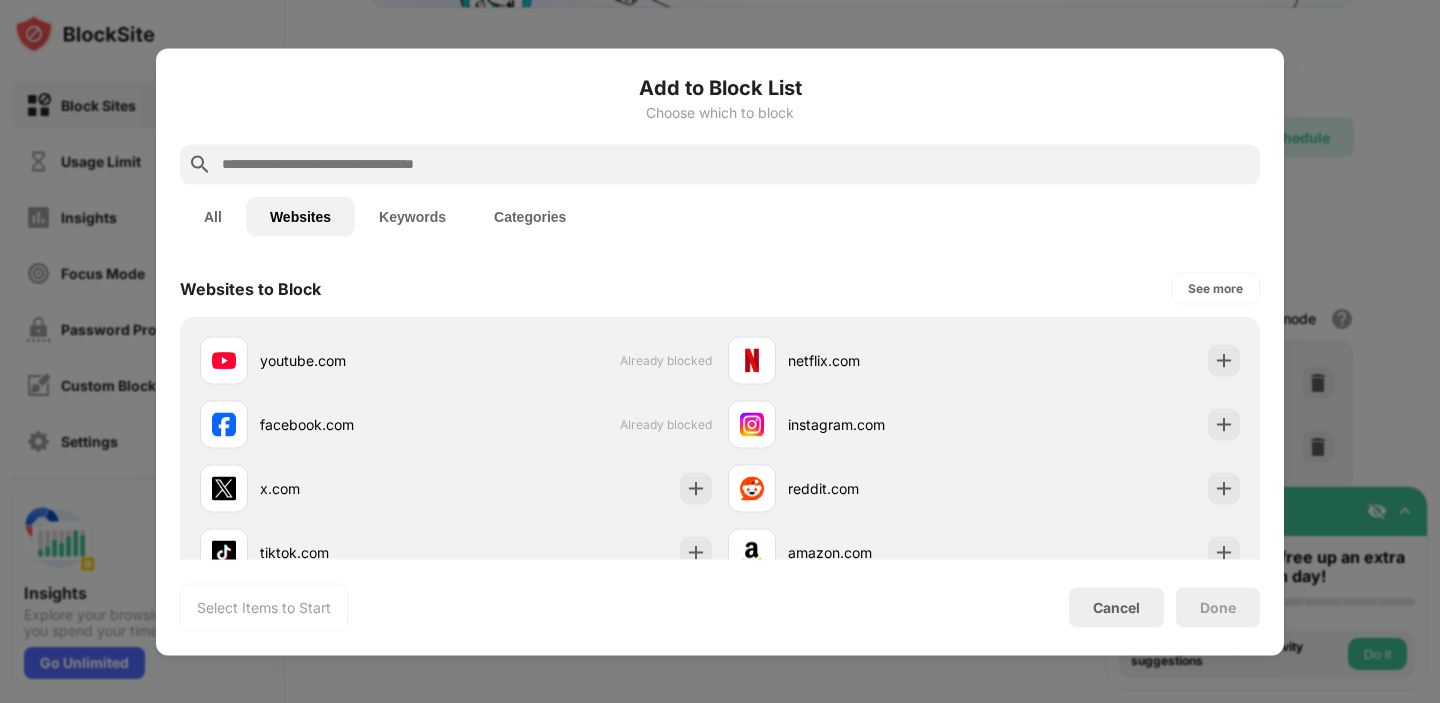 click at bounding box center [736, 164] 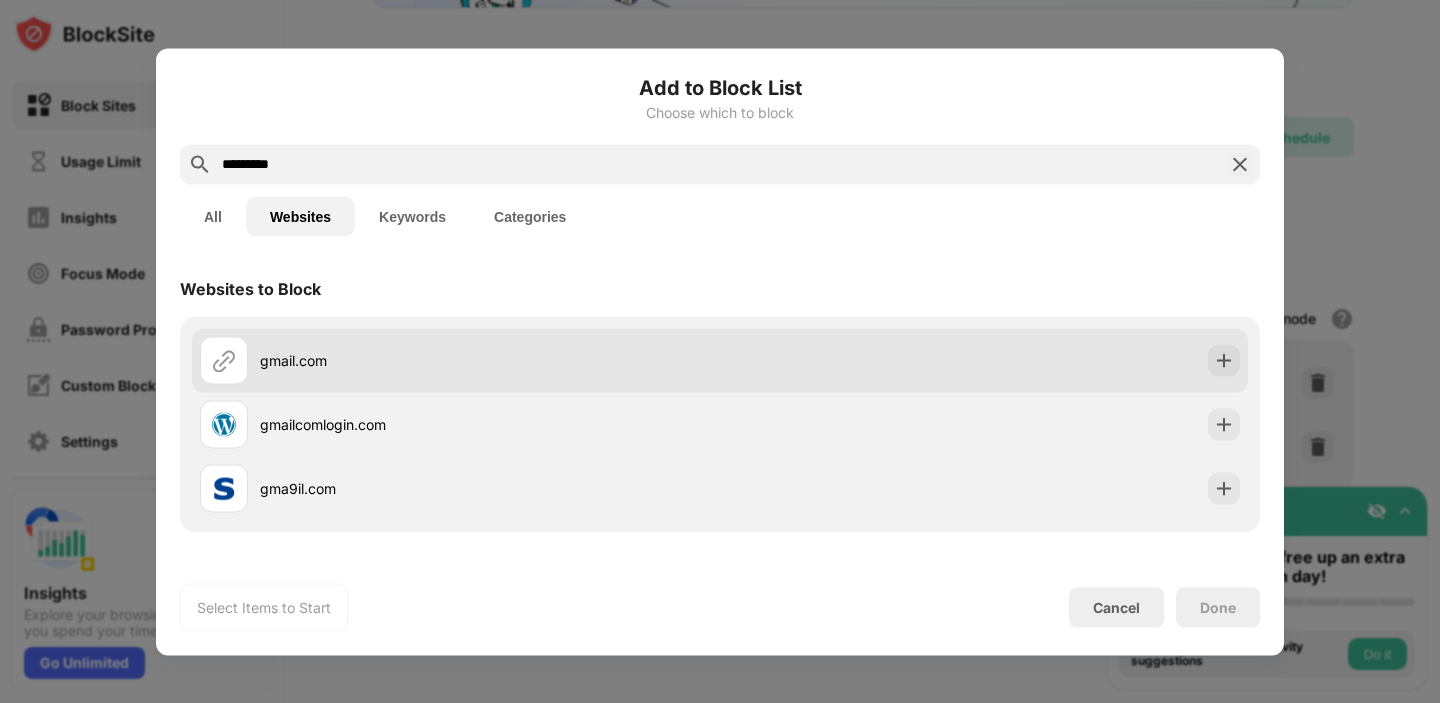 type on "*********" 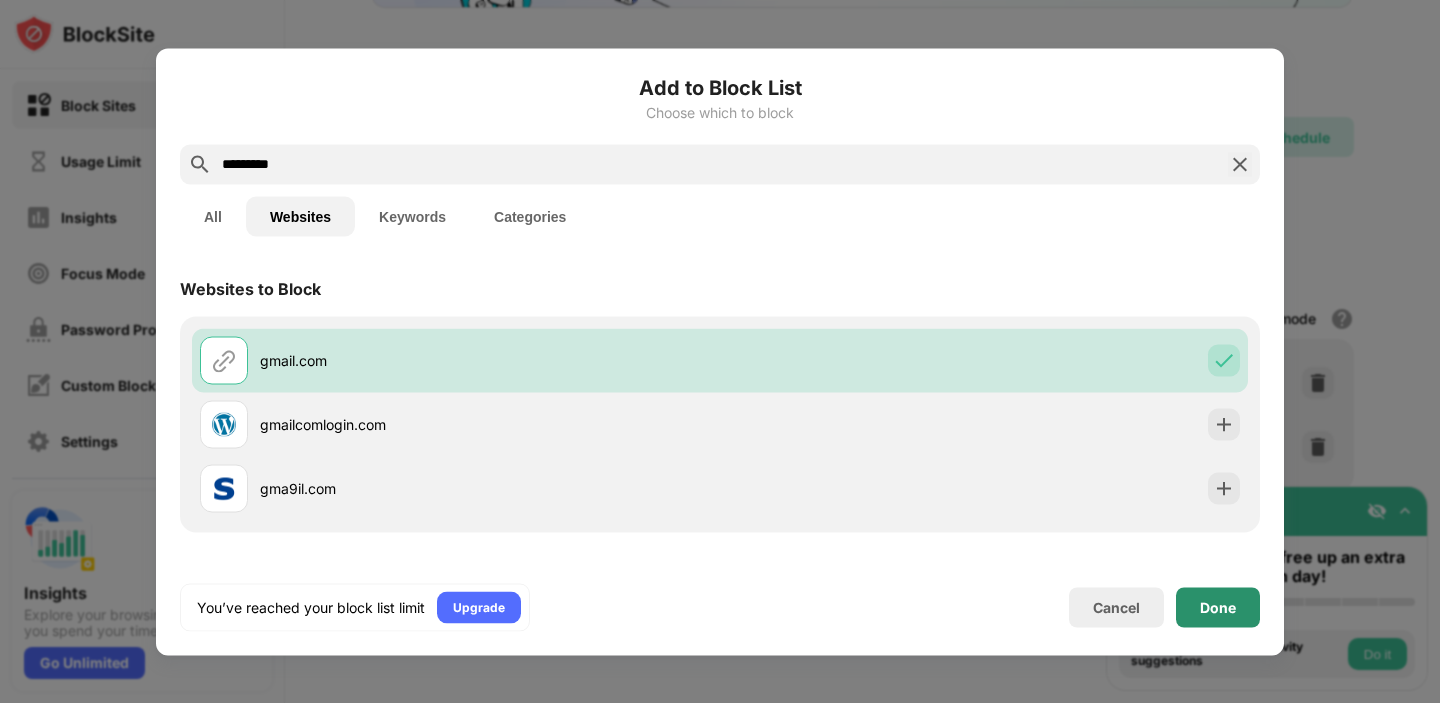 click on "Done" at bounding box center (1218, 607) 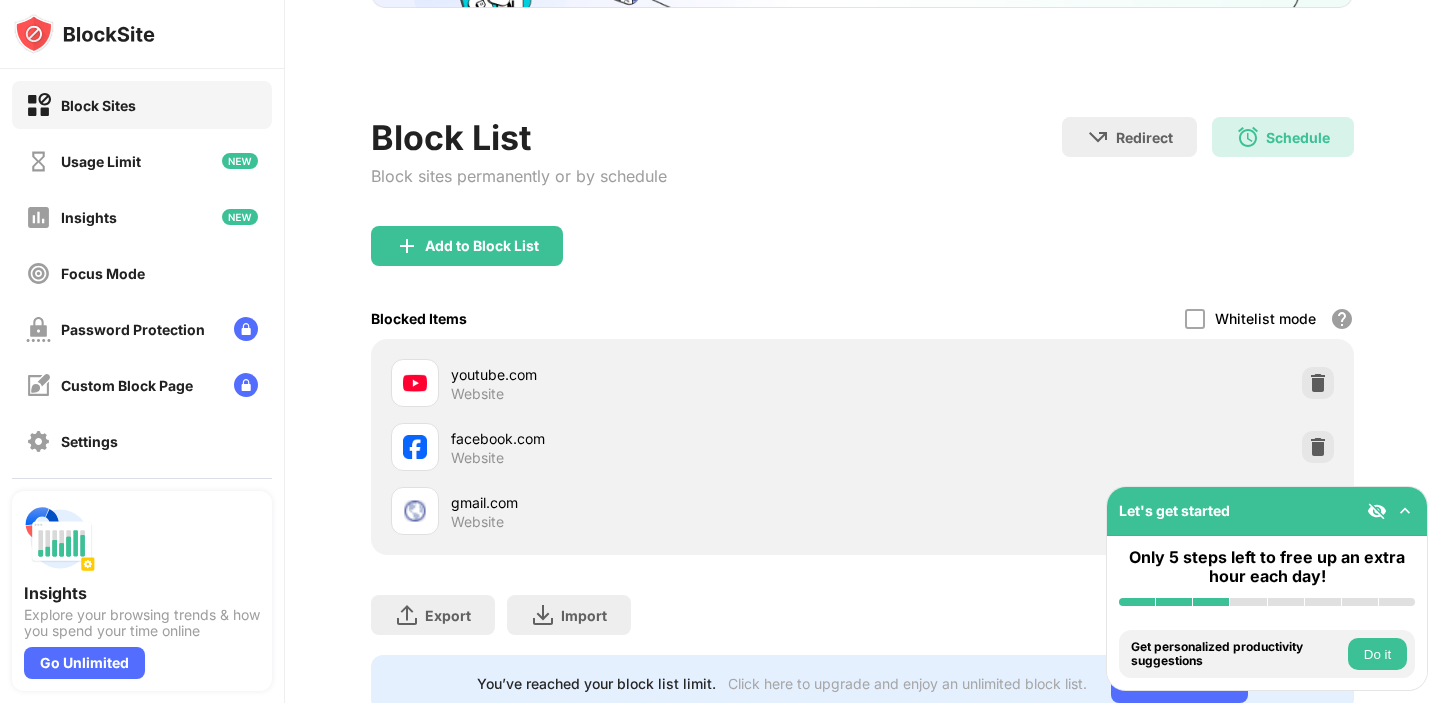 scroll, scrollTop: 246, scrollLeft: 0, axis: vertical 